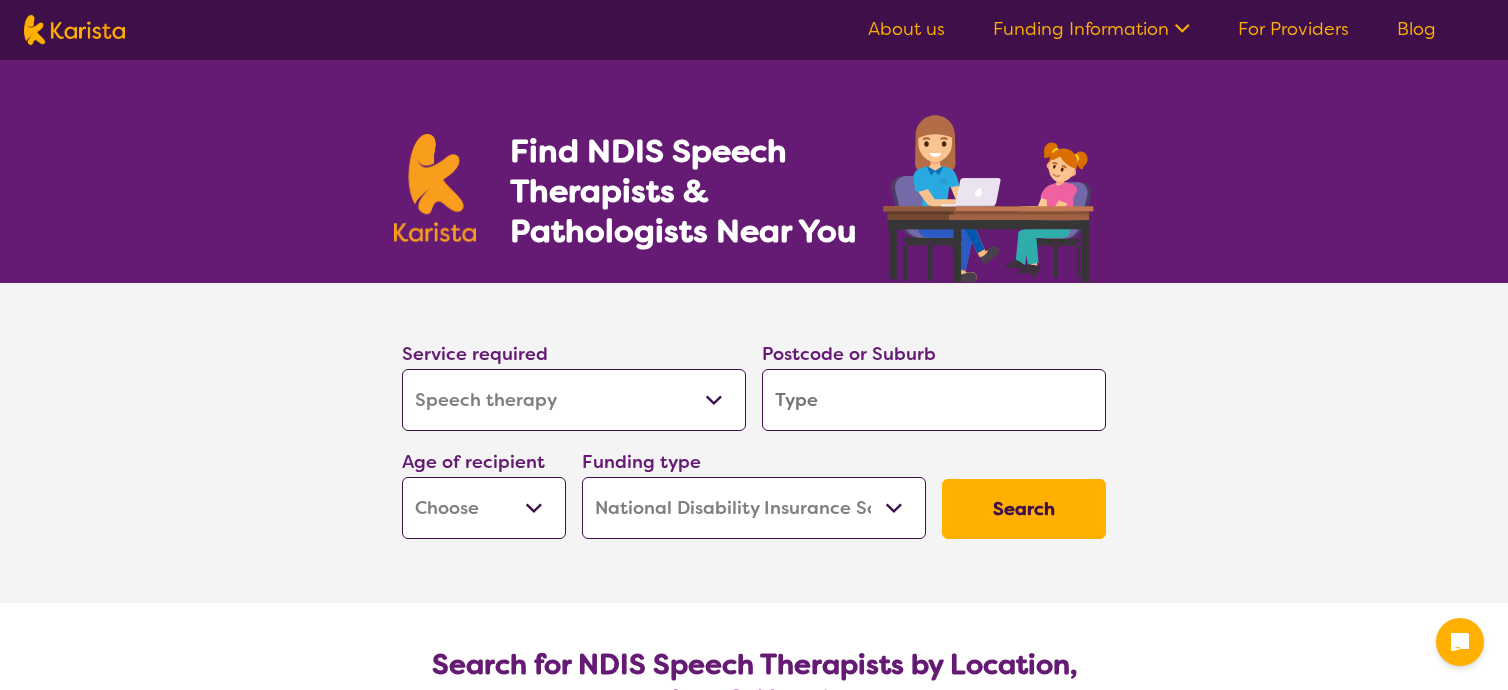 select on "Speech therapy" 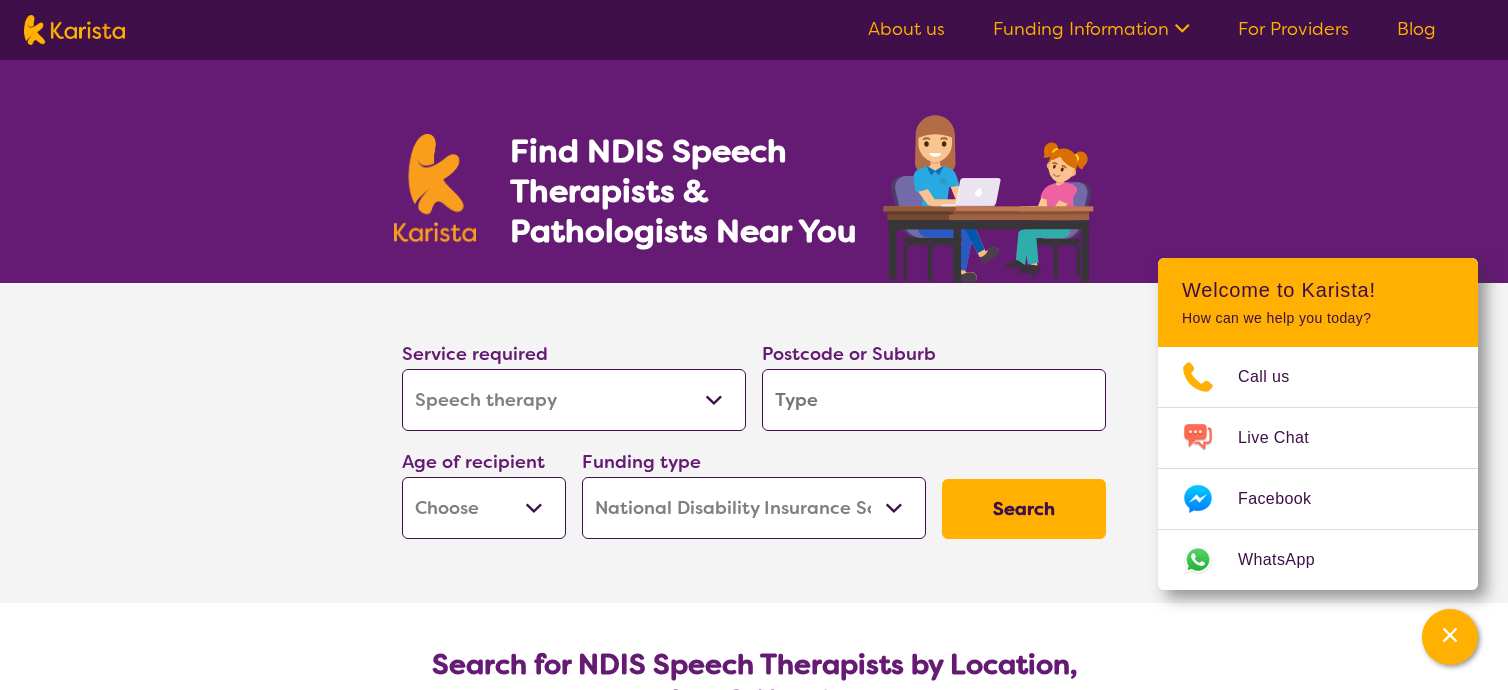 click at bounding box center (934, 400) 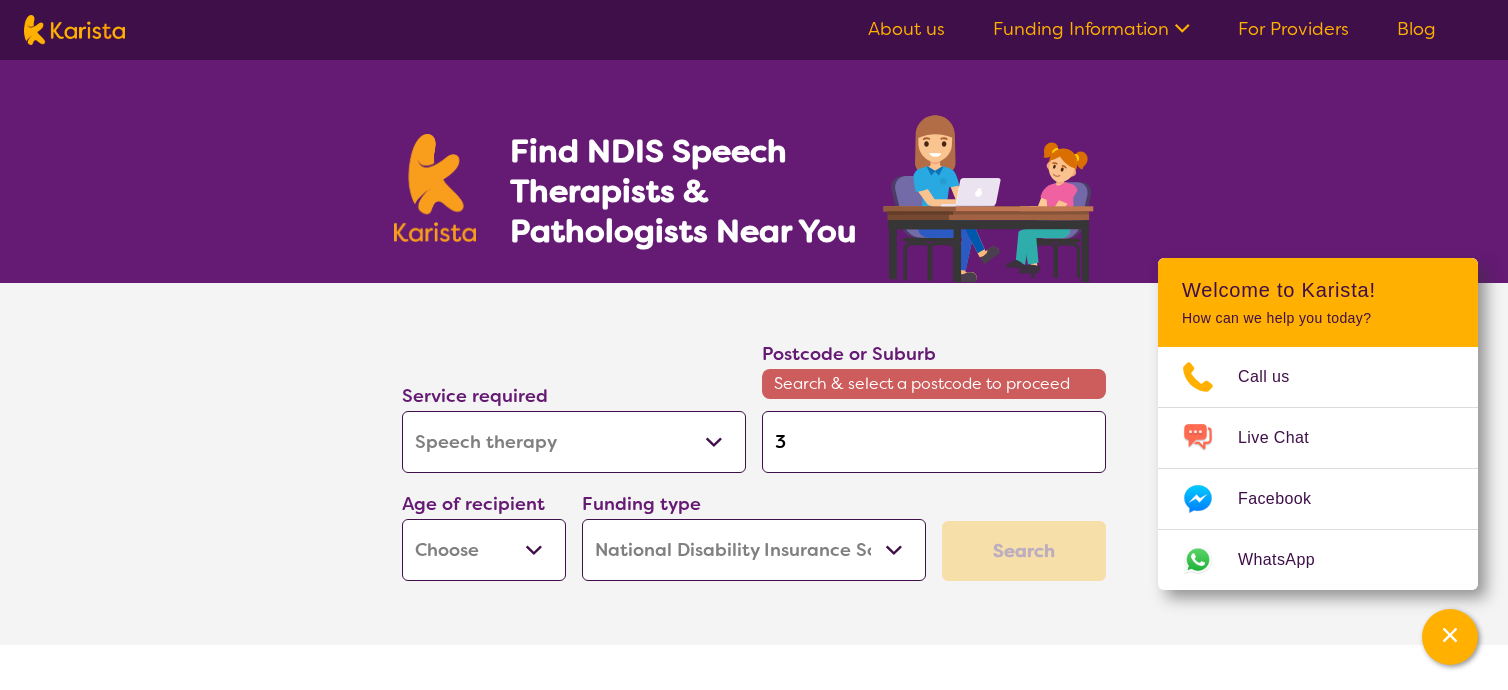 type on "31" 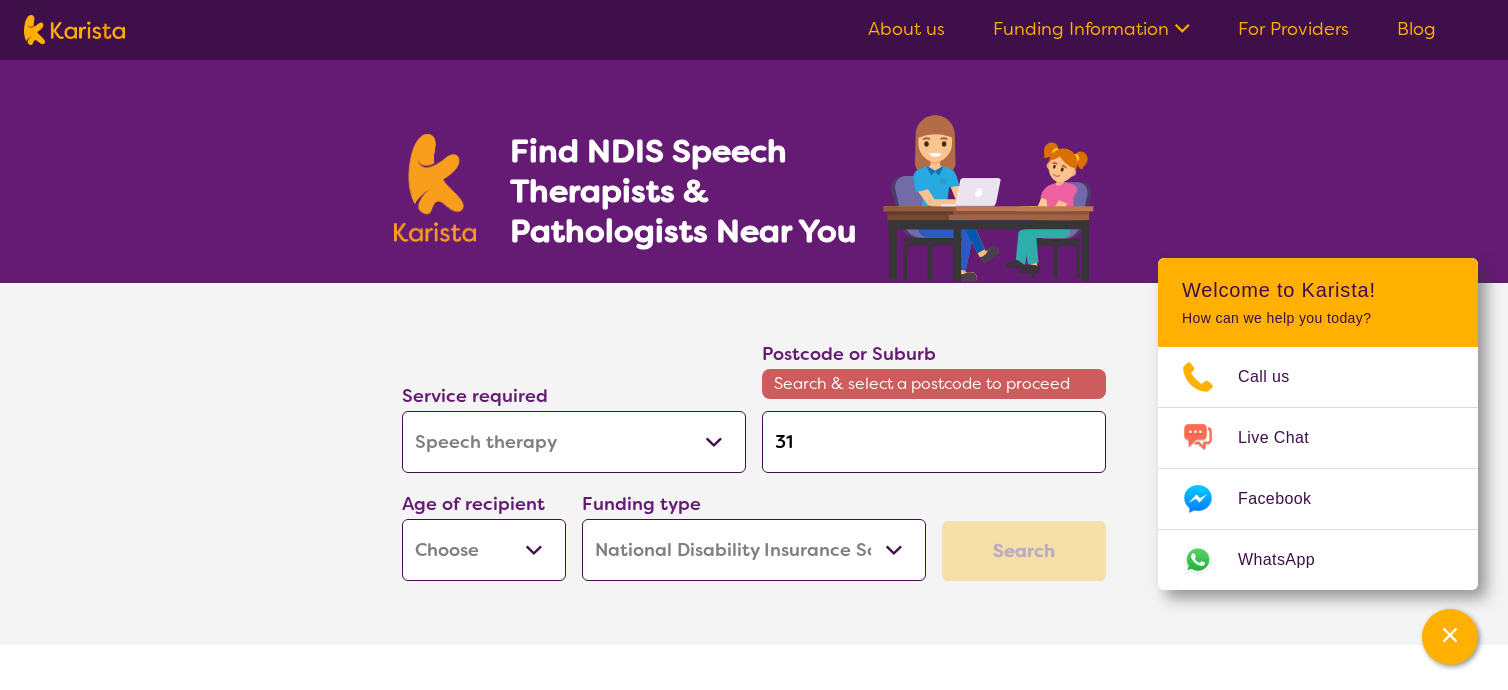 type on "316" 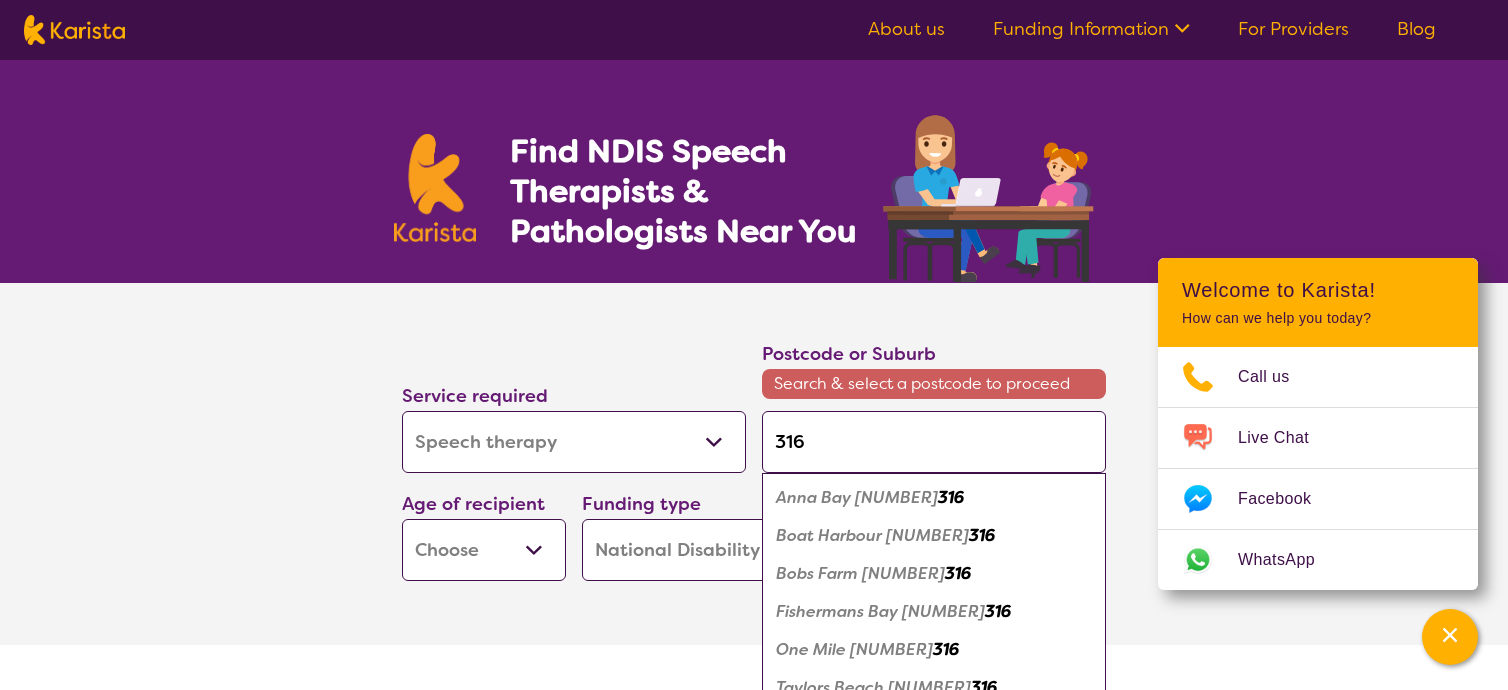 type on "[POSTAL_CODE]" 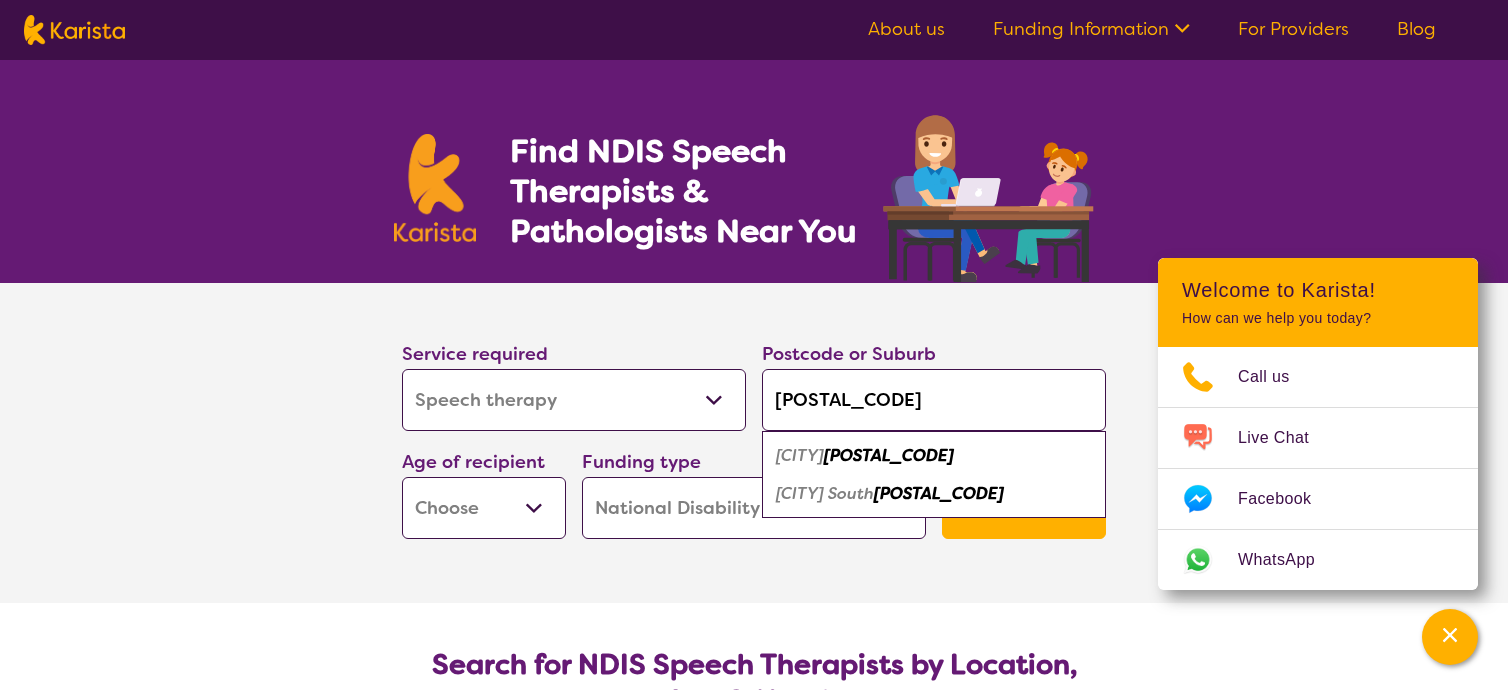 type on "[POSTAL_CODE]" 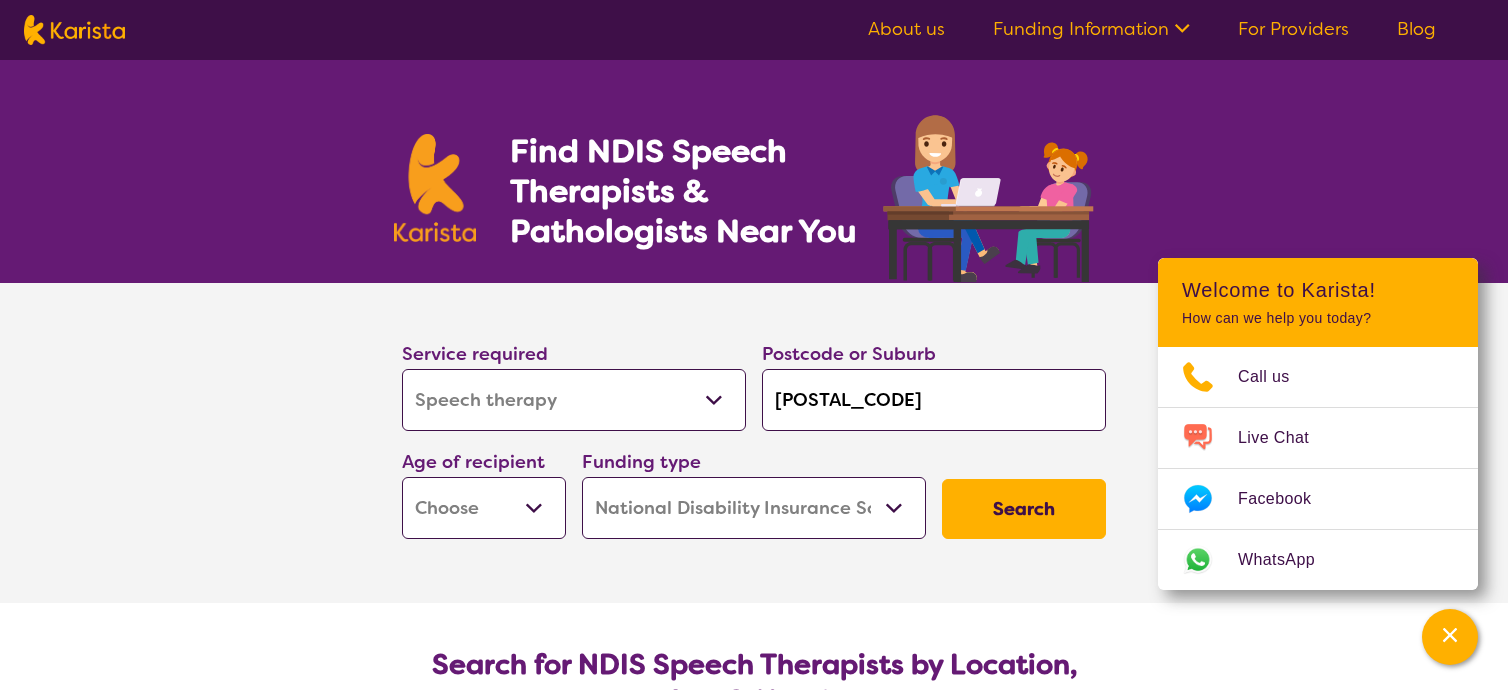click on "Early Childhood - 0 to 9 Child - 10 to 11 Adolescent - 12 to 17 Adult - 18 to 64 Aged - 65+" at bounding box center (484, 508) 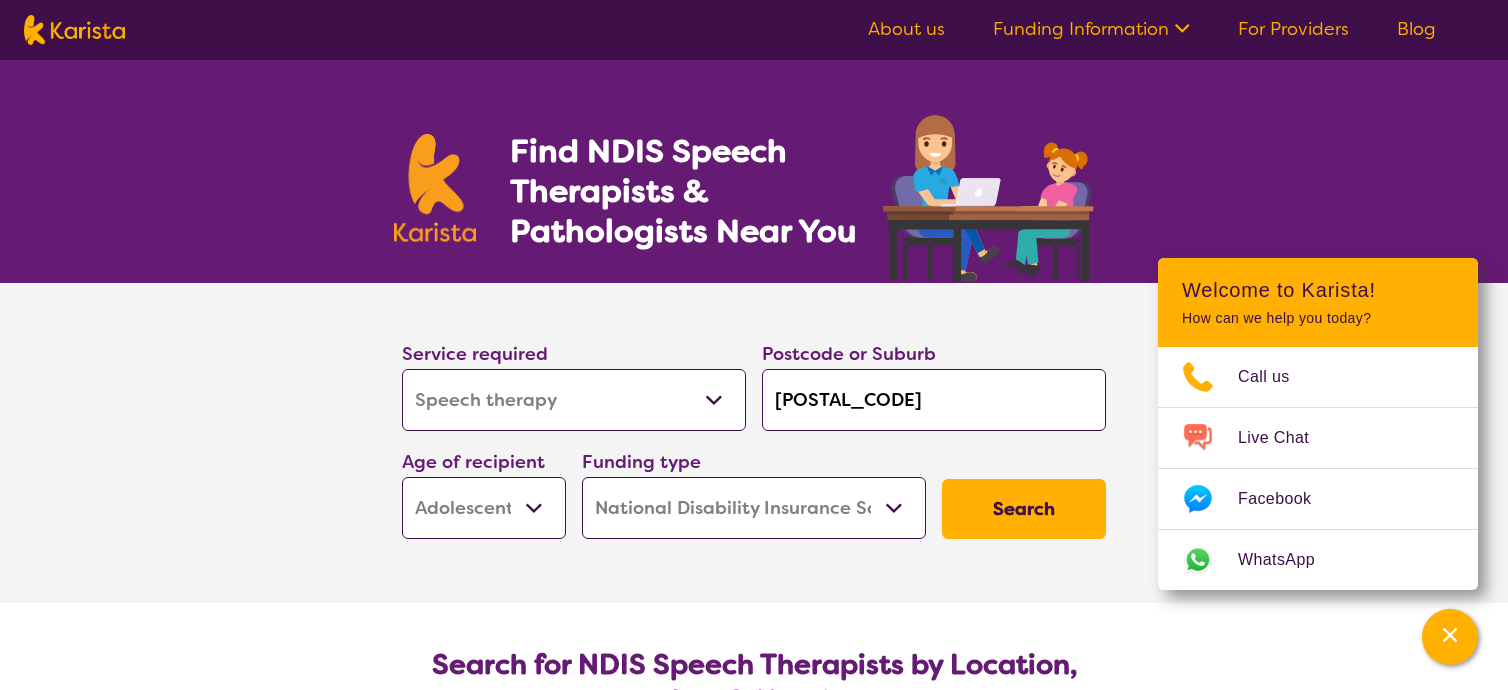 click on "Early Childhood - 0 to 9 Child - 10 to 11 Adolescent - 12 to 17 Adult - 18 to 64 Aged - 65+" at bounding box center [484, 508] 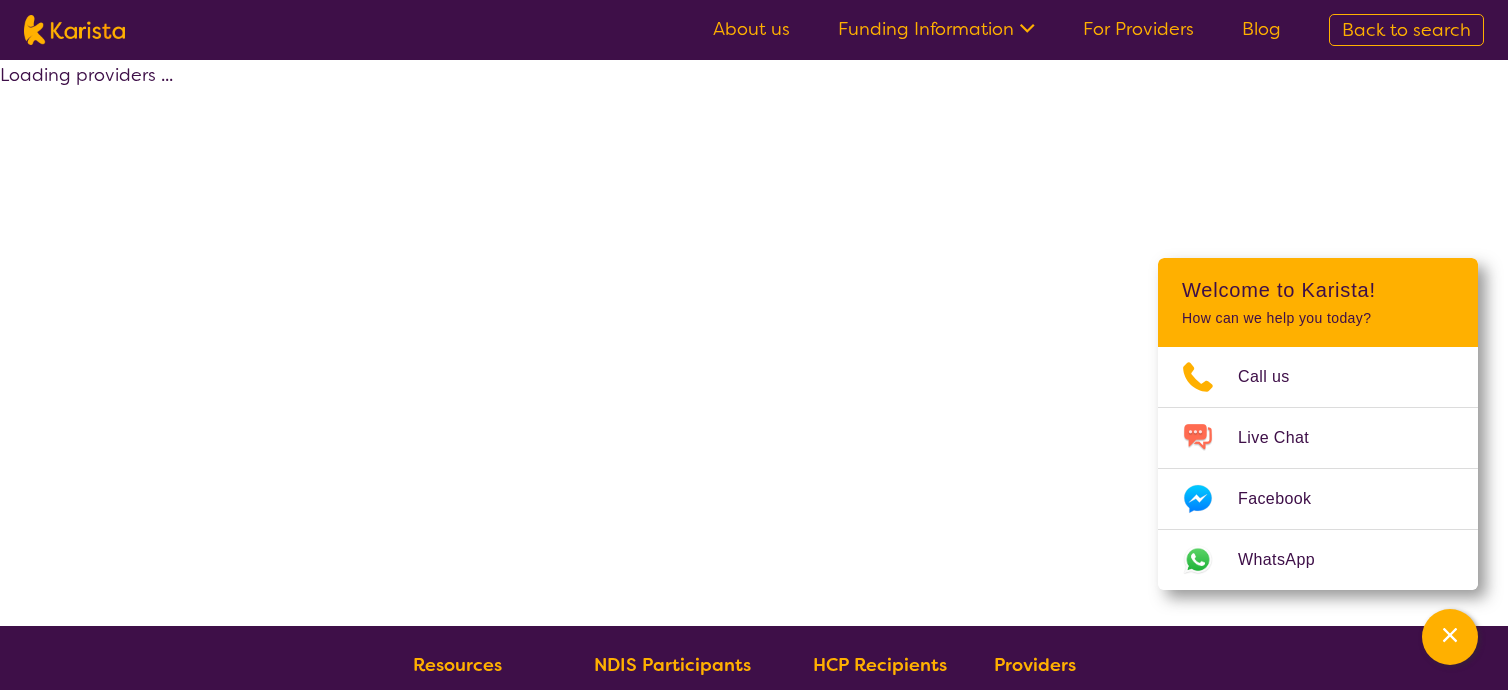 select on "by_score" 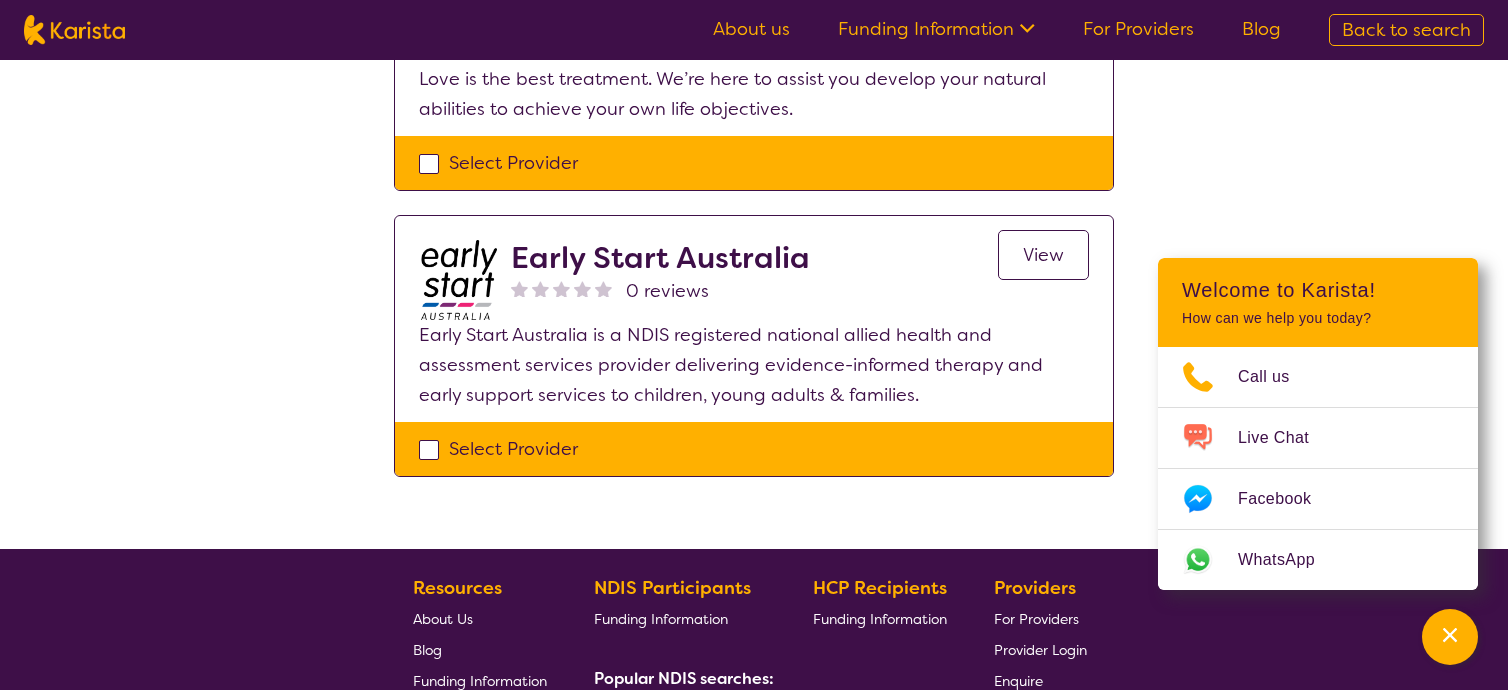 scroll, scrollTop: 360, scrollLeft: 0, axis: vertical 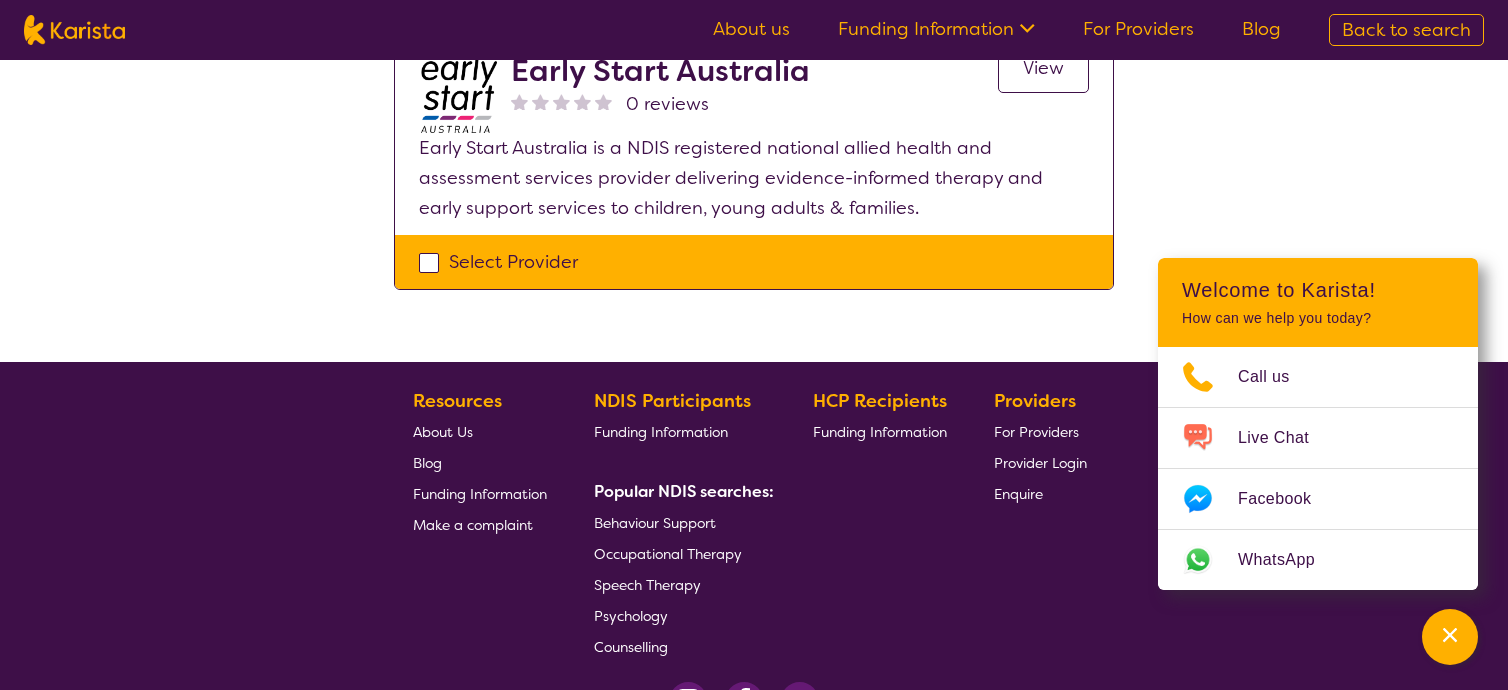 click on "Select Provider" at bounding box center (754, 262) 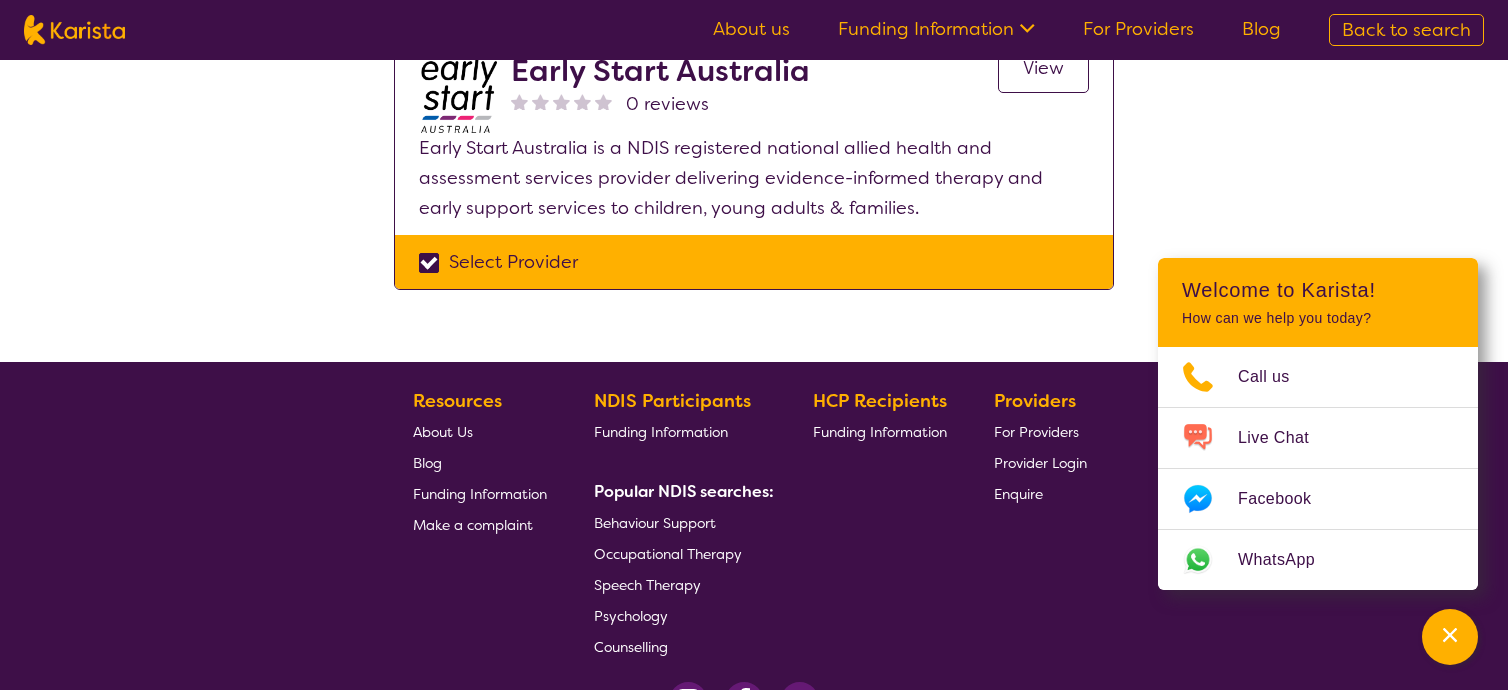 checkbox on "true" 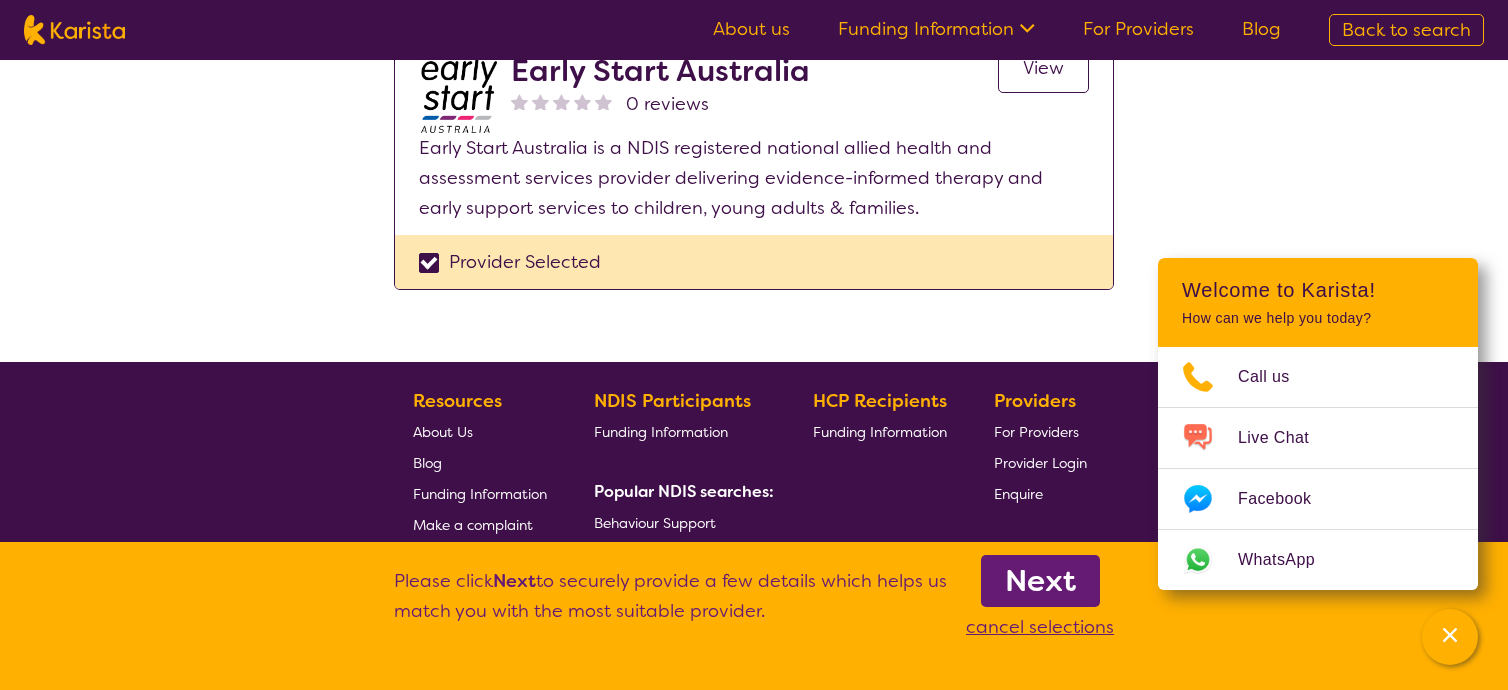 click on "Next" at bounding box center [1040, 581] 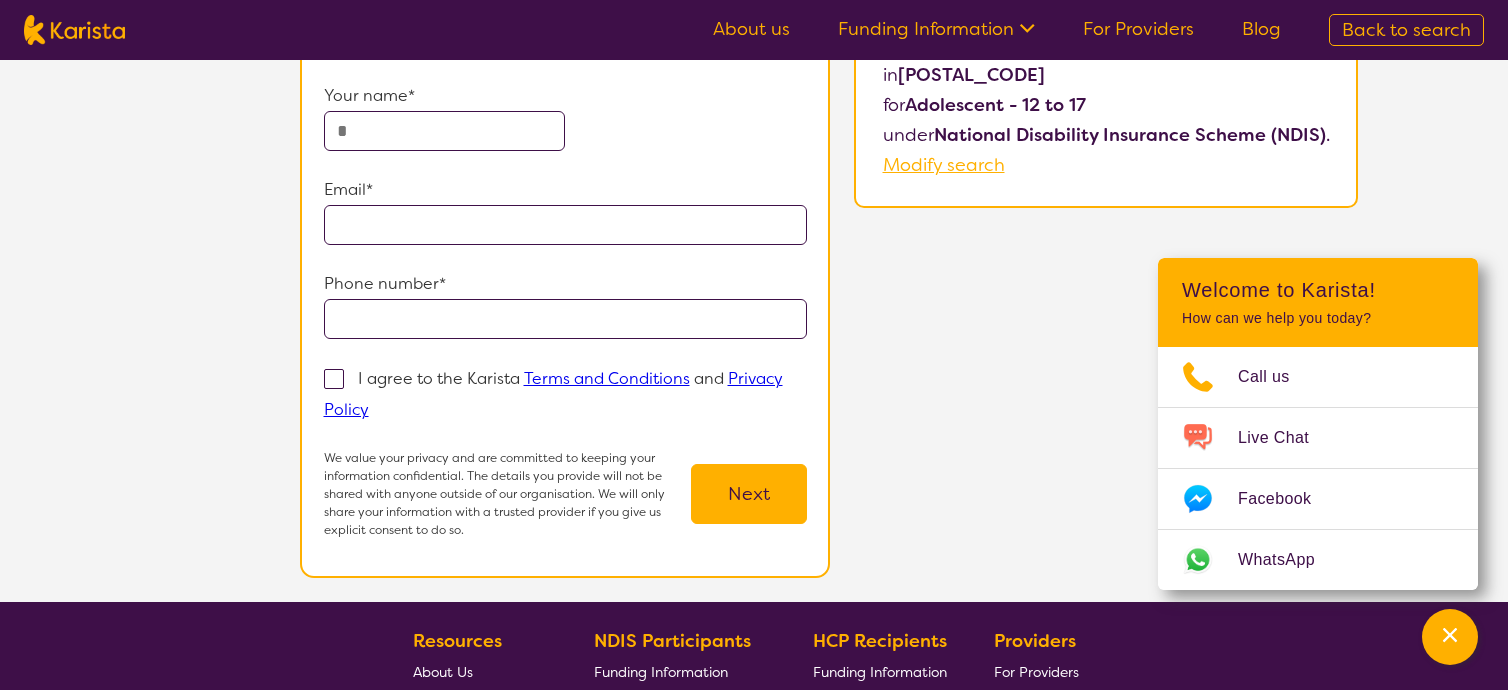 scroll, scrollTop: 306, scrollLeft: 0, axis: vertical 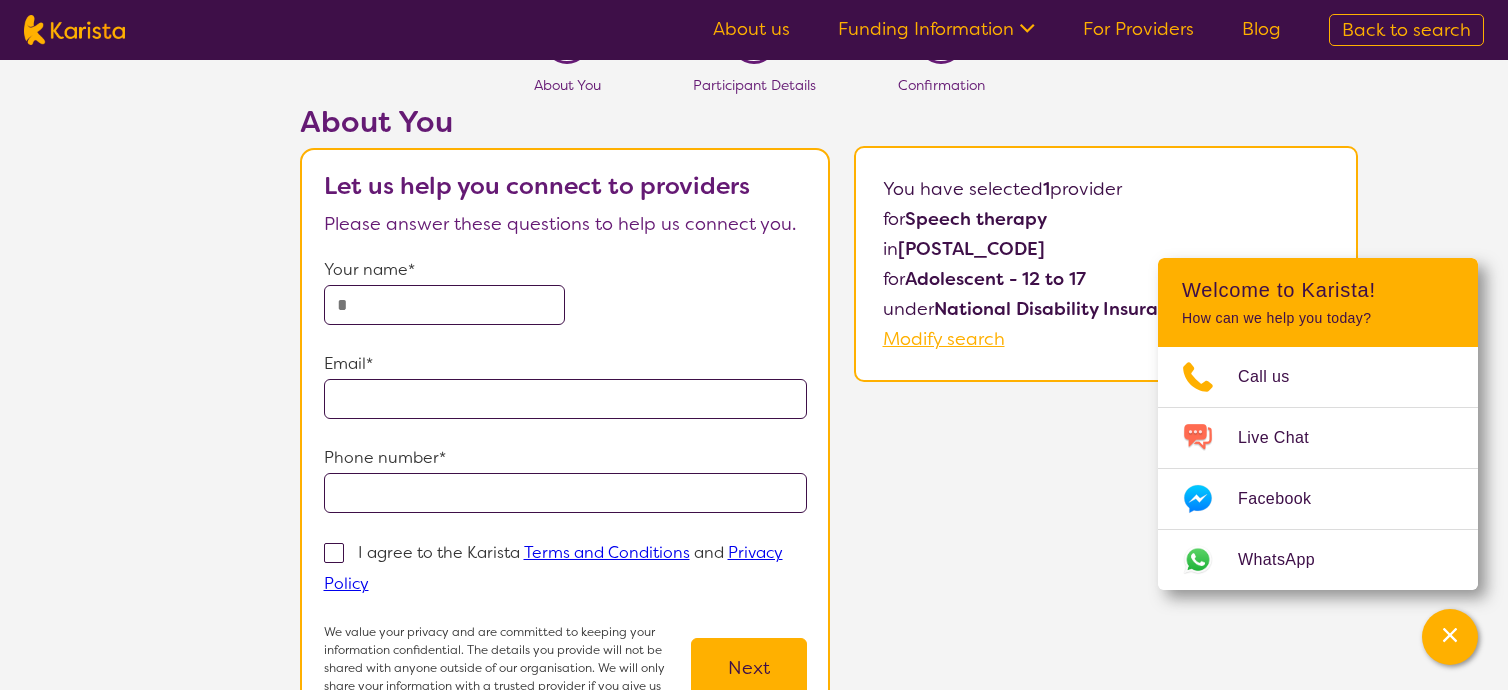 click at bounding box center [445, 305] 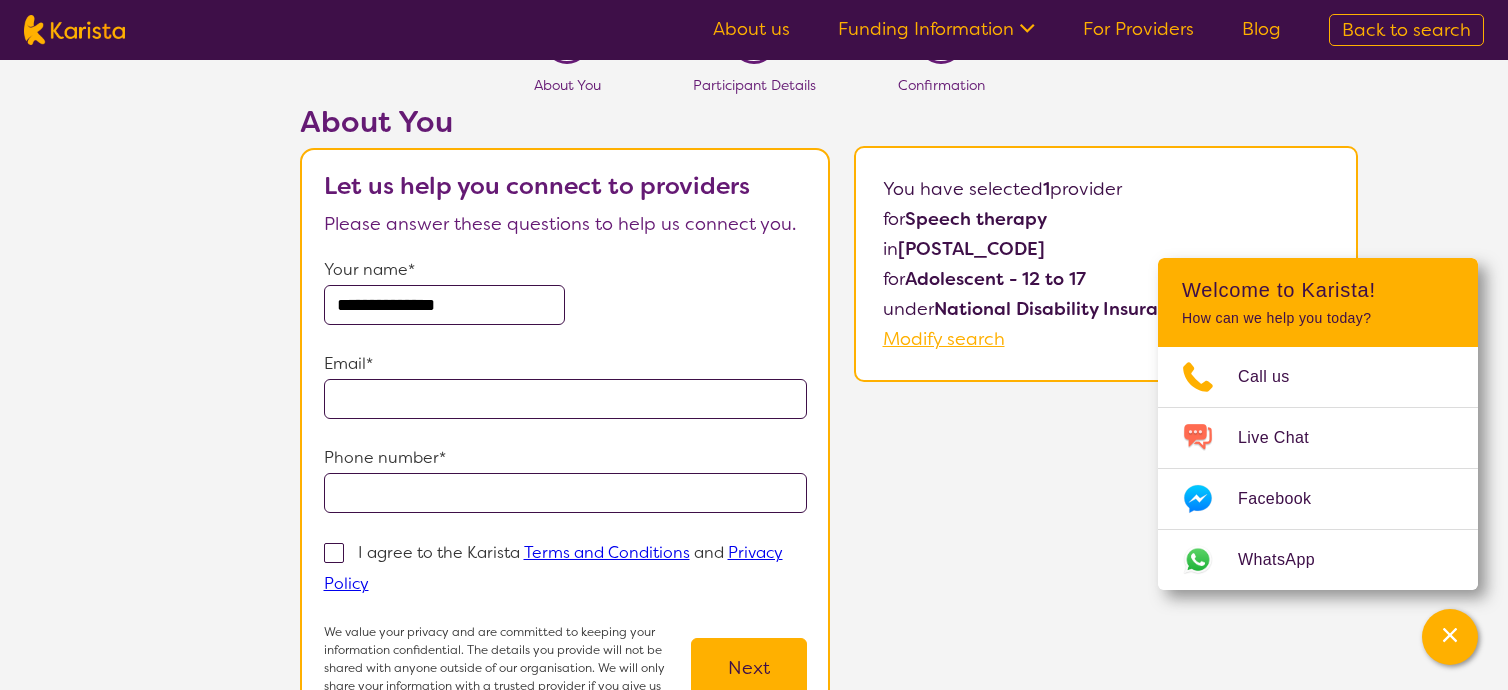 type on "**********" 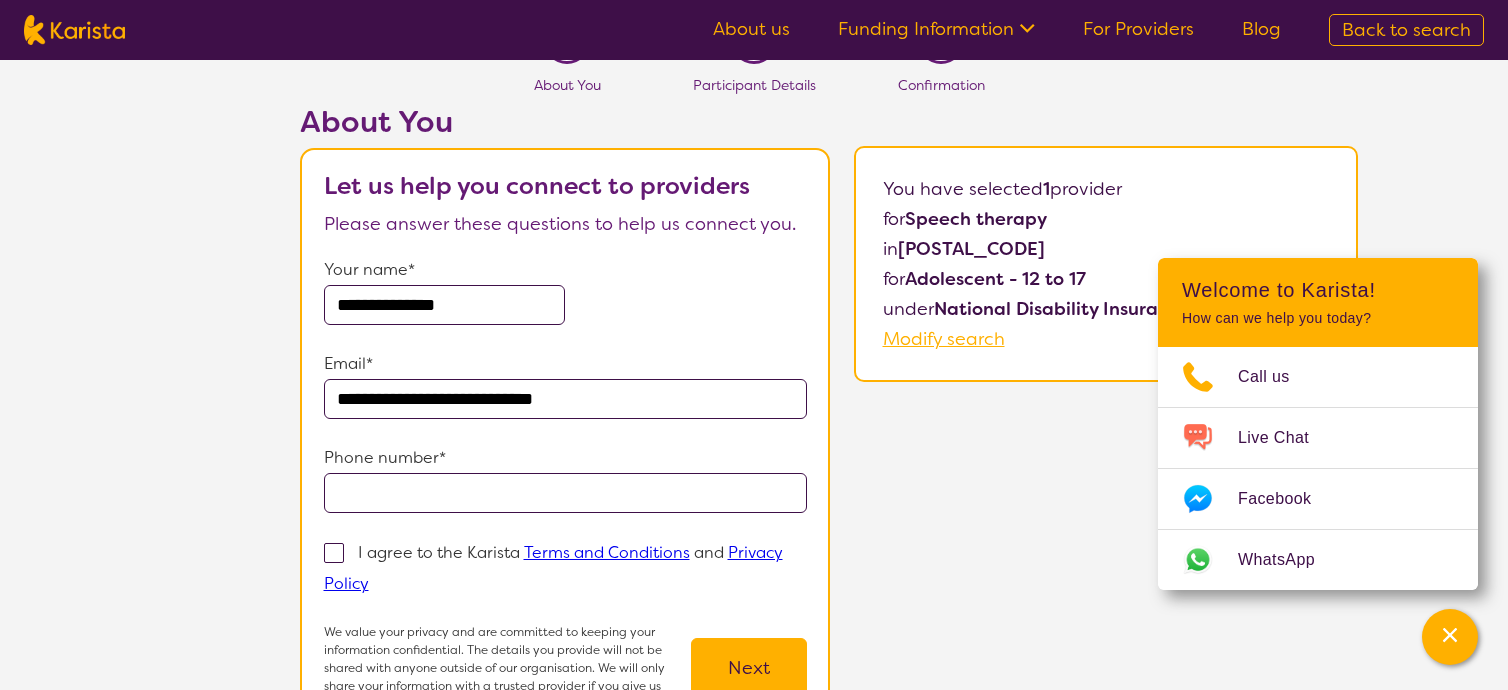 type on "**********" 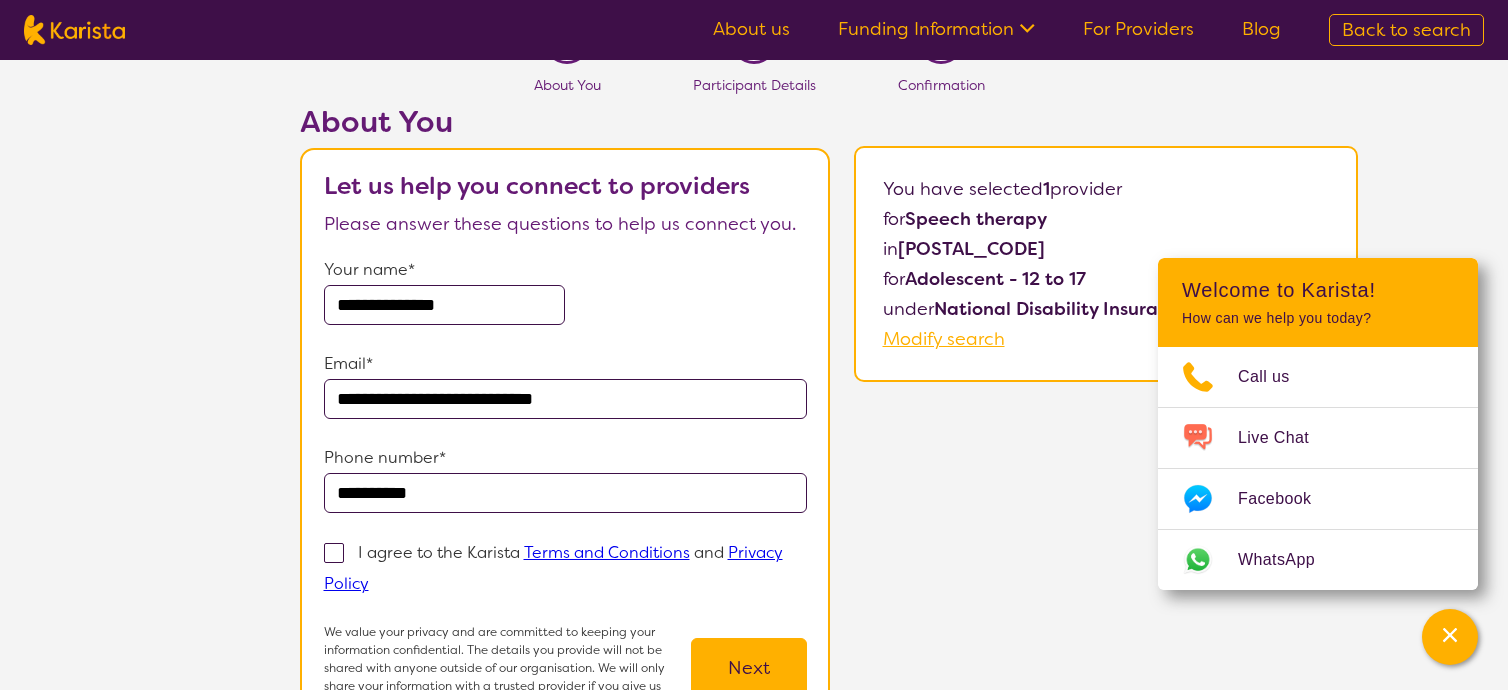 type on "**********" 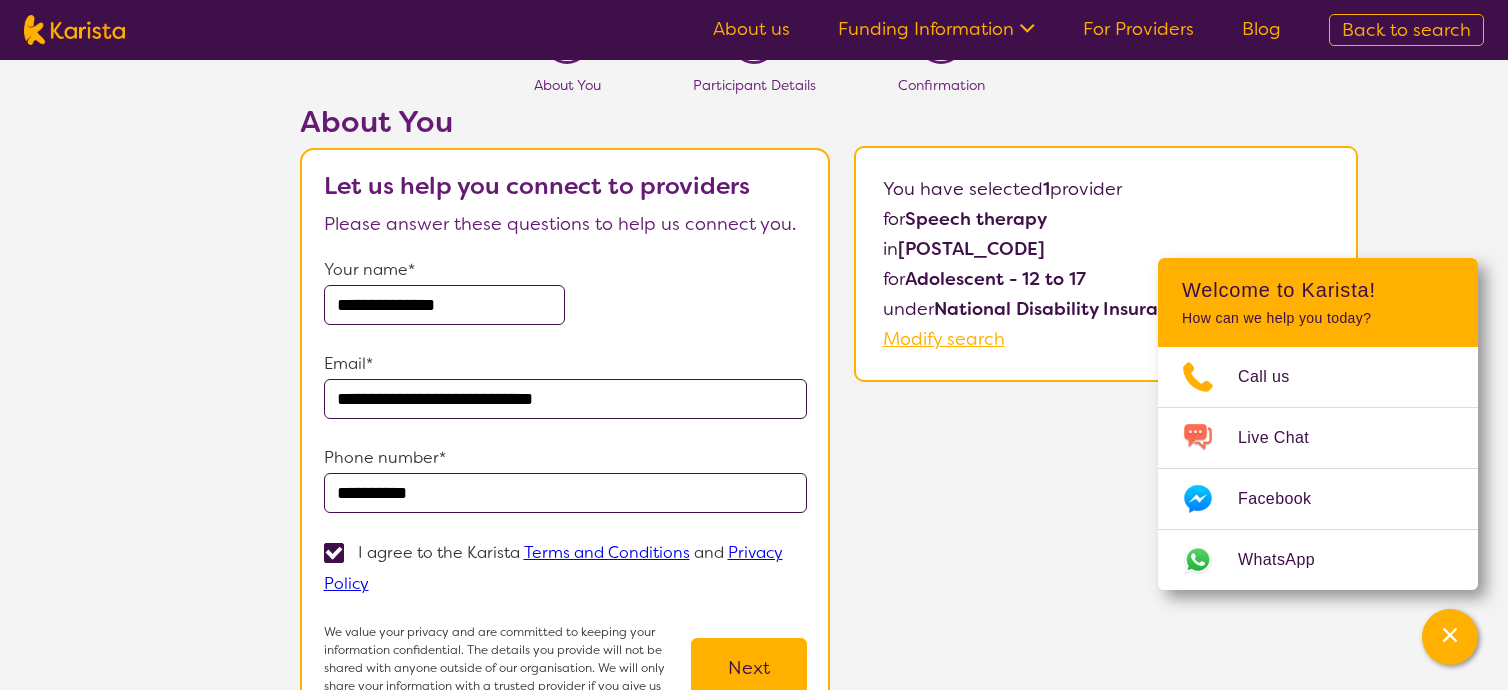 click on "Next" at bounding box center (749, 668) 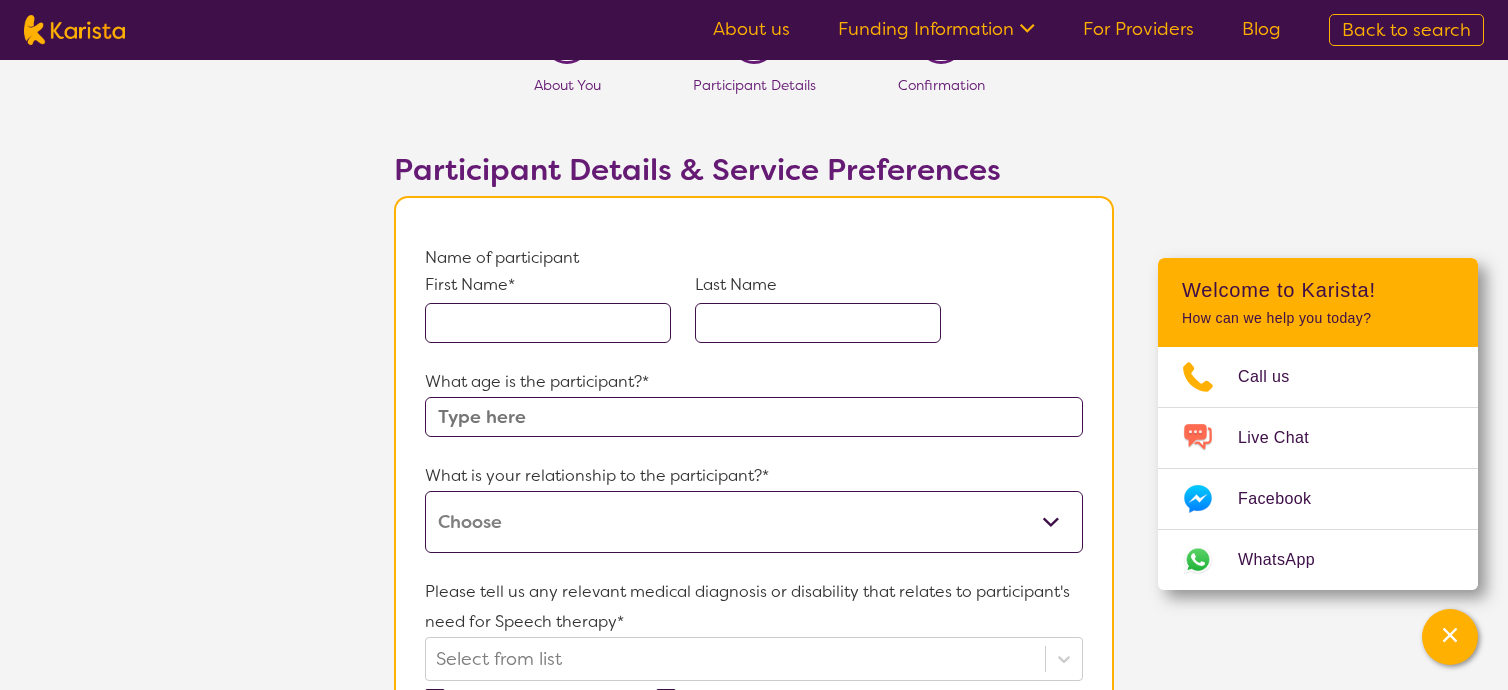 scroll, scrollTop: 0, scrollLeft: 0, axis: both 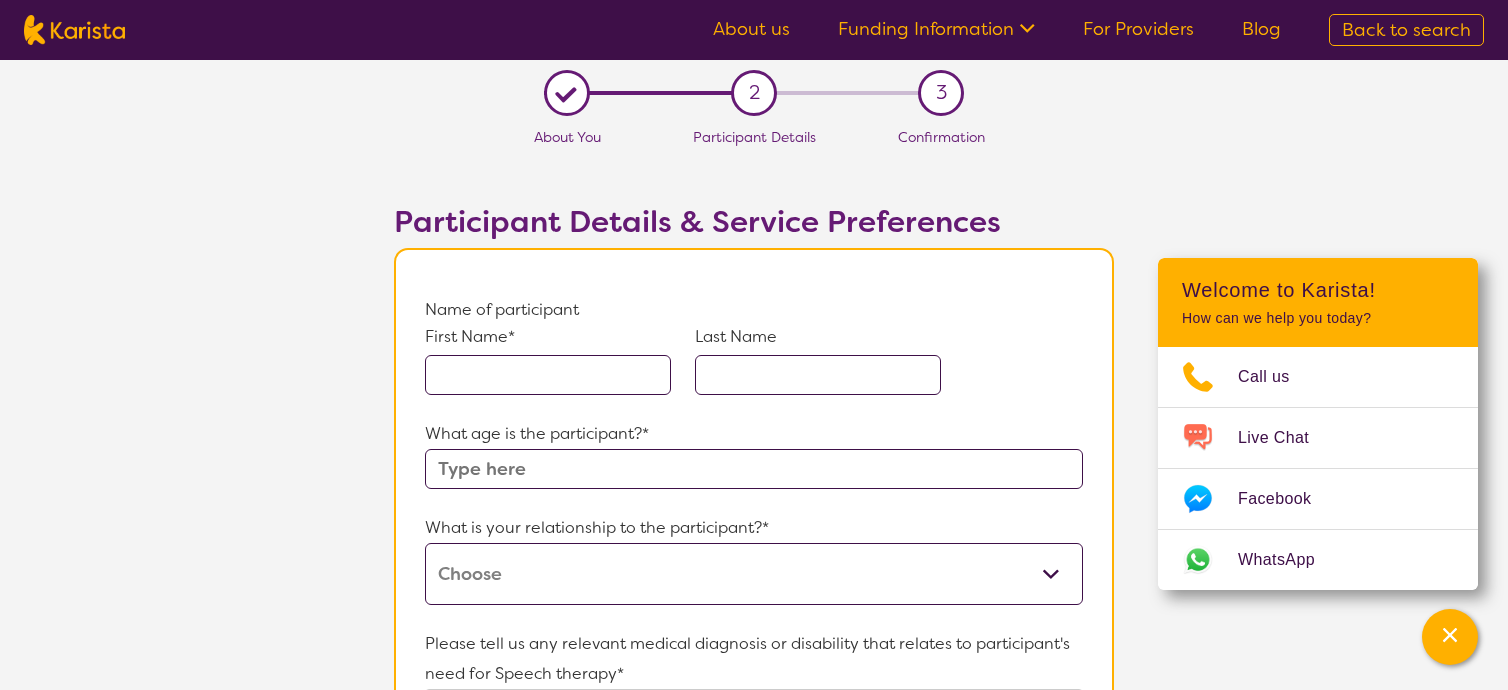 click at bounding box center [548, 375] 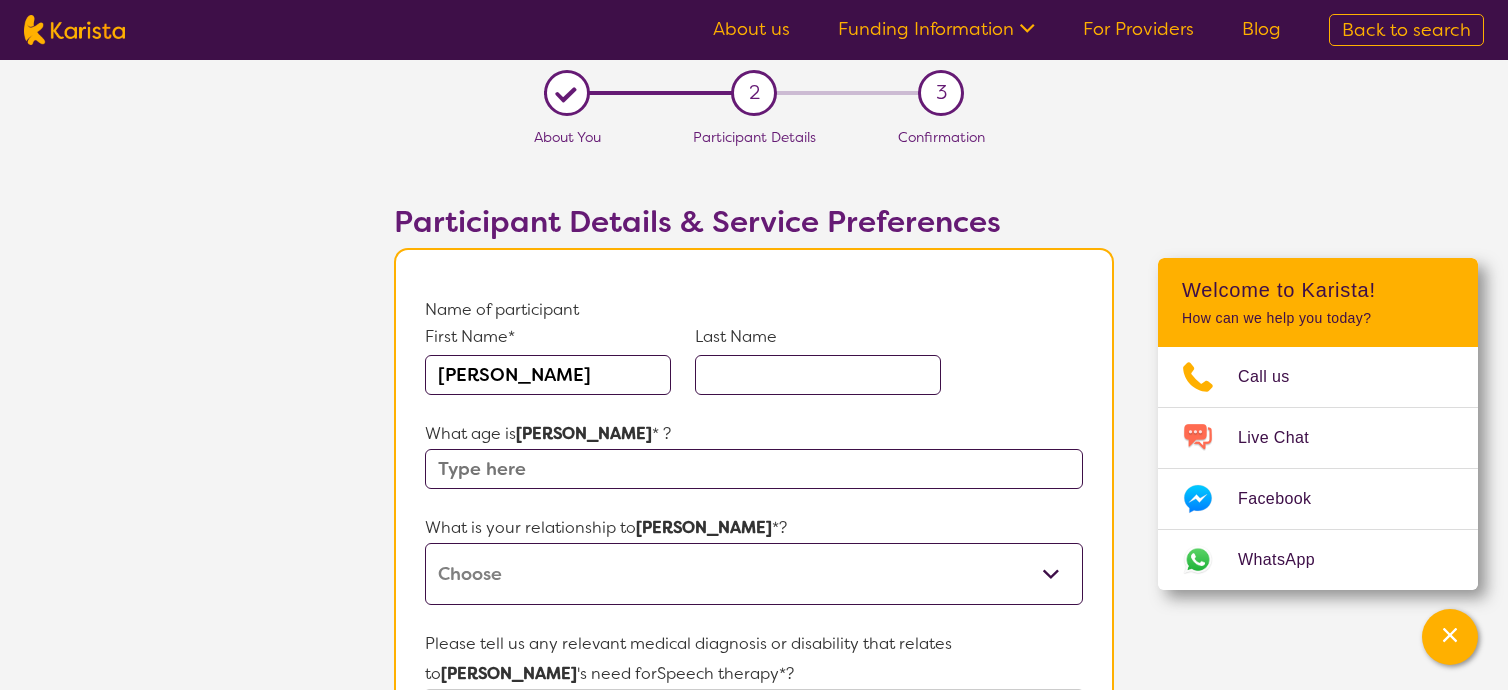 type on "[PERSON_NAME]" 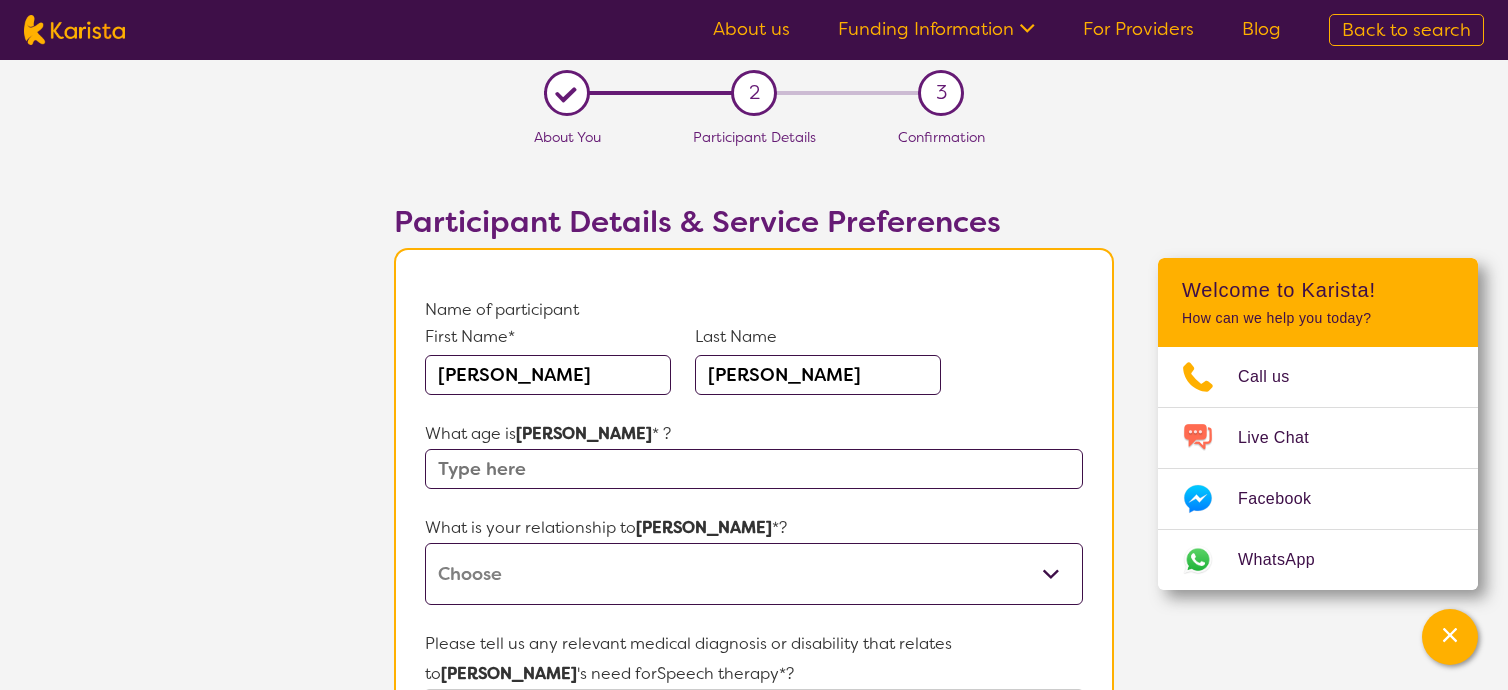 type on "[PERSON_NAME]" 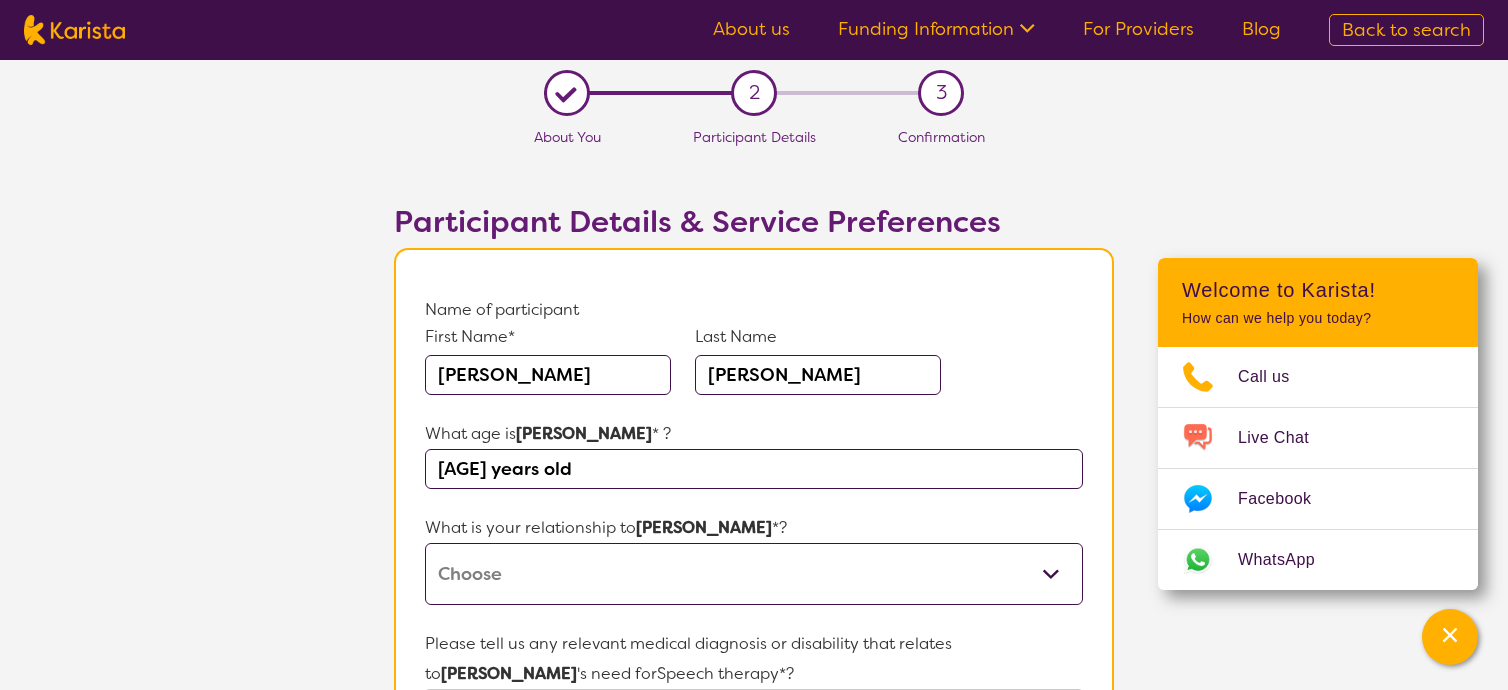 type on "[AGE] years old" 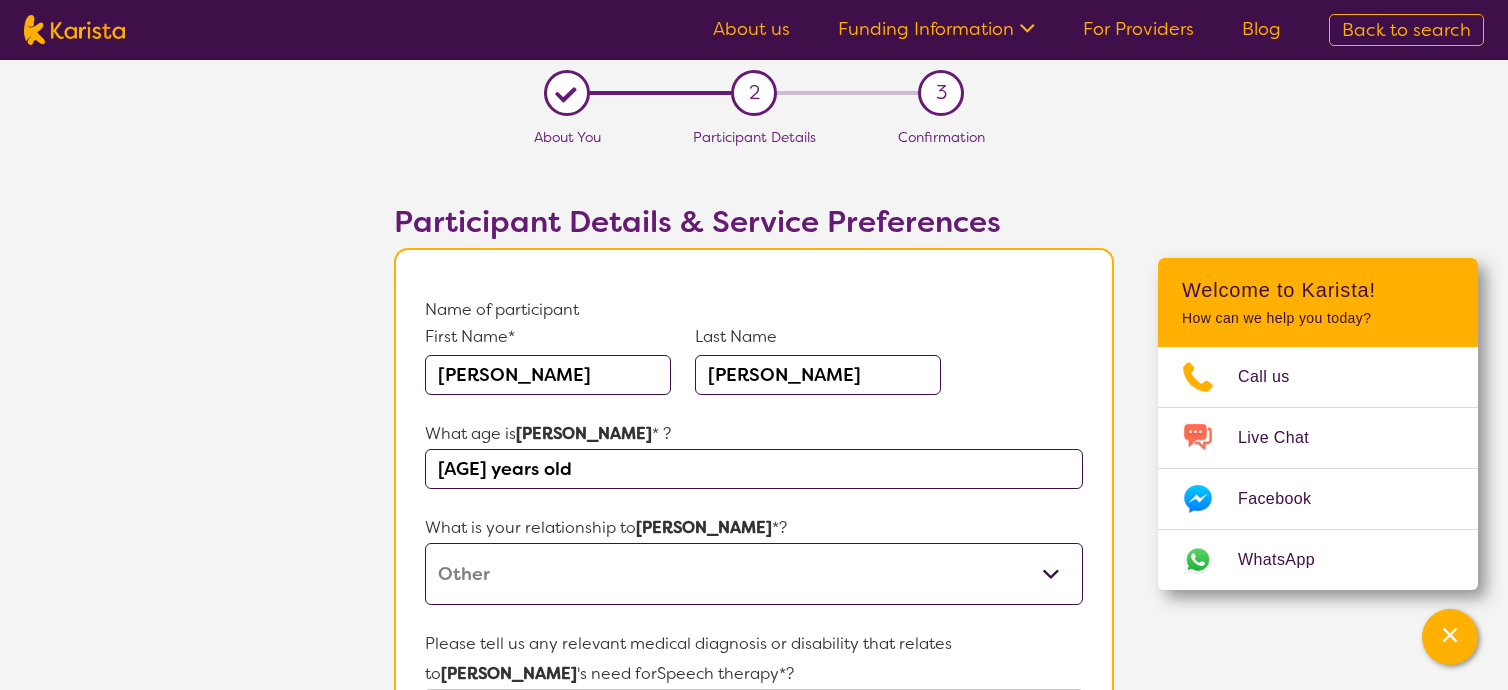 click on "This request is for myself I am their parent I am their child I am their spouse/partner I am their carer I am their Support Coordinator I am their Local Area Coordinator I am their Child Safety Officer I am their Aged Care Case Worker Other" at bounding box center [754, 574] 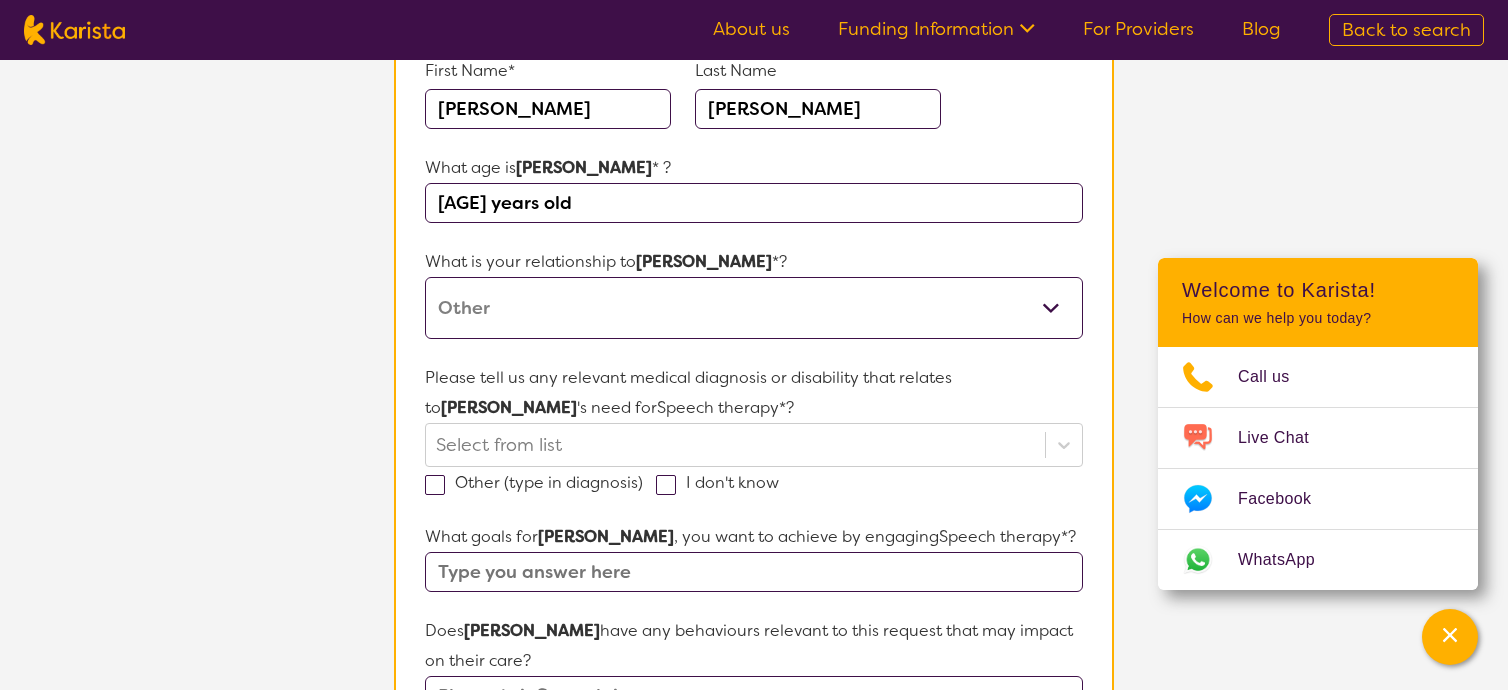 scroll, scrollTop: 320, scrollLeft: 0, axis: vertical 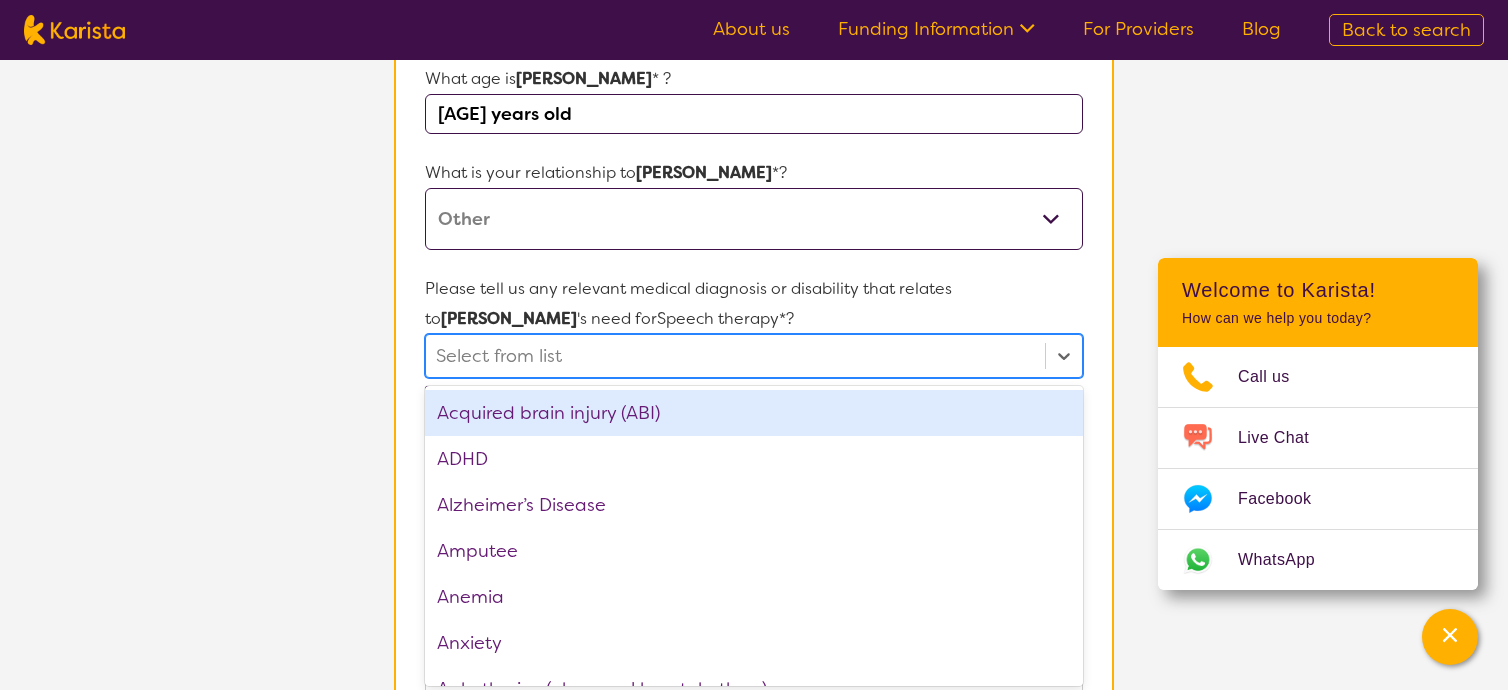 click on "option Acquired brain injury (ABI) focused, 1 of 75. 75 results available. Use Up and Down to choose options, press Enter to select the currently focused option, press Escape to exit the menu, press Tab to select the option and exit the menu. Select from list Acquired brain injury (ABI) ADHD Alzheimer’s Disease Amputee Anemia Anxiety Arrhythmias (abnormal heart rhythms) Arthritis ASD Asthma Autism Spectrum Disorder Bipolar disorder Bowel issues Brain Injury Cancer Cataracts Cerebral Palsy Chronic kidney disease Chronic obstructive pulmonary disease (COPD) Chronic pain conditions (e.g., fibromyalgia, neuropathy) Congenital conditions Deep vein thrombosis (DVT) Dementia Developmental delay Diabetes Down syndrome Dyslexia Dysphagia Eating disorder Endocrine disorders (e.g., adrenal insufficiency) Epilepsy Falls and fall-related injuries Gastrointestinal disorders (e.g., GERD, diverticulosis) Glaucoma Hearing loss Heart Disease Hypertension (high blood pressure) Hypothyroidism Intellectual Disability None PTSD" at bounding box center (754, 356) 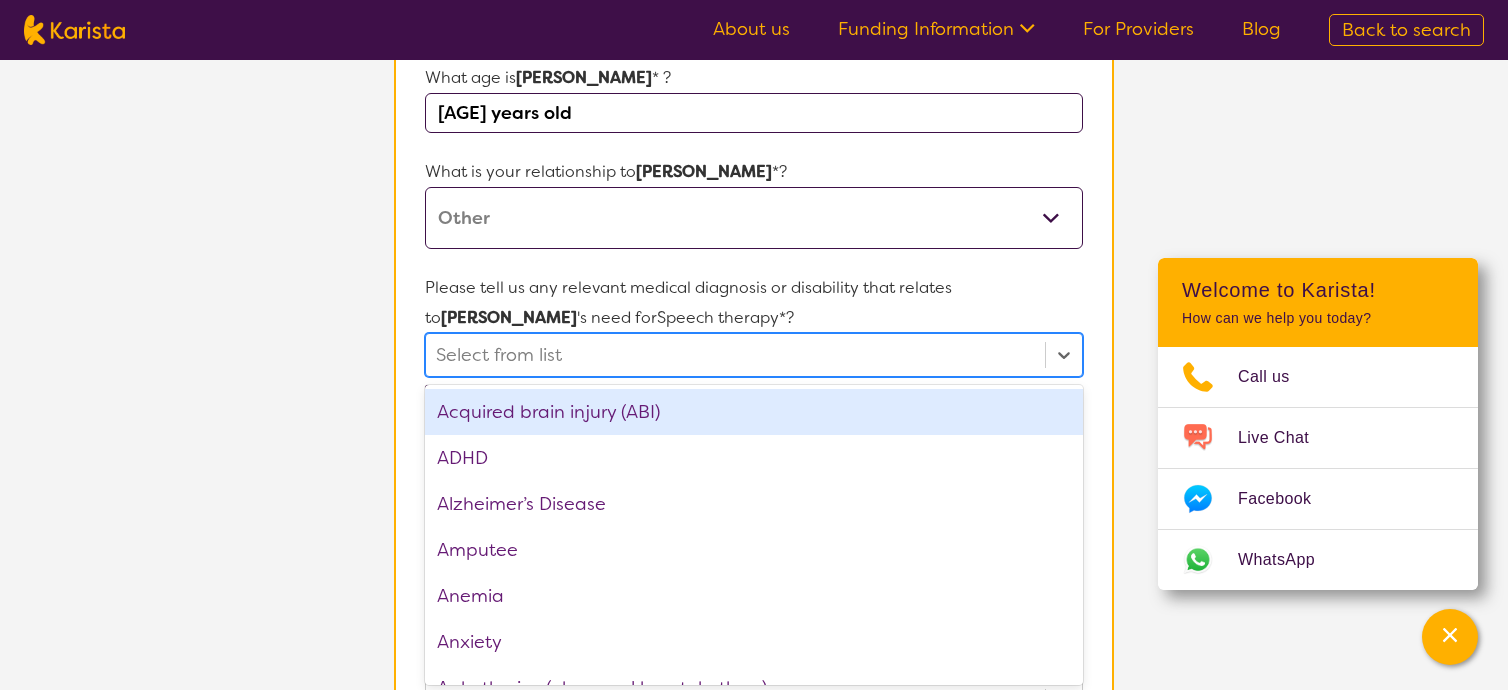 scroll, scrollTop: 356, scrollLeft: 0, axis: vertical 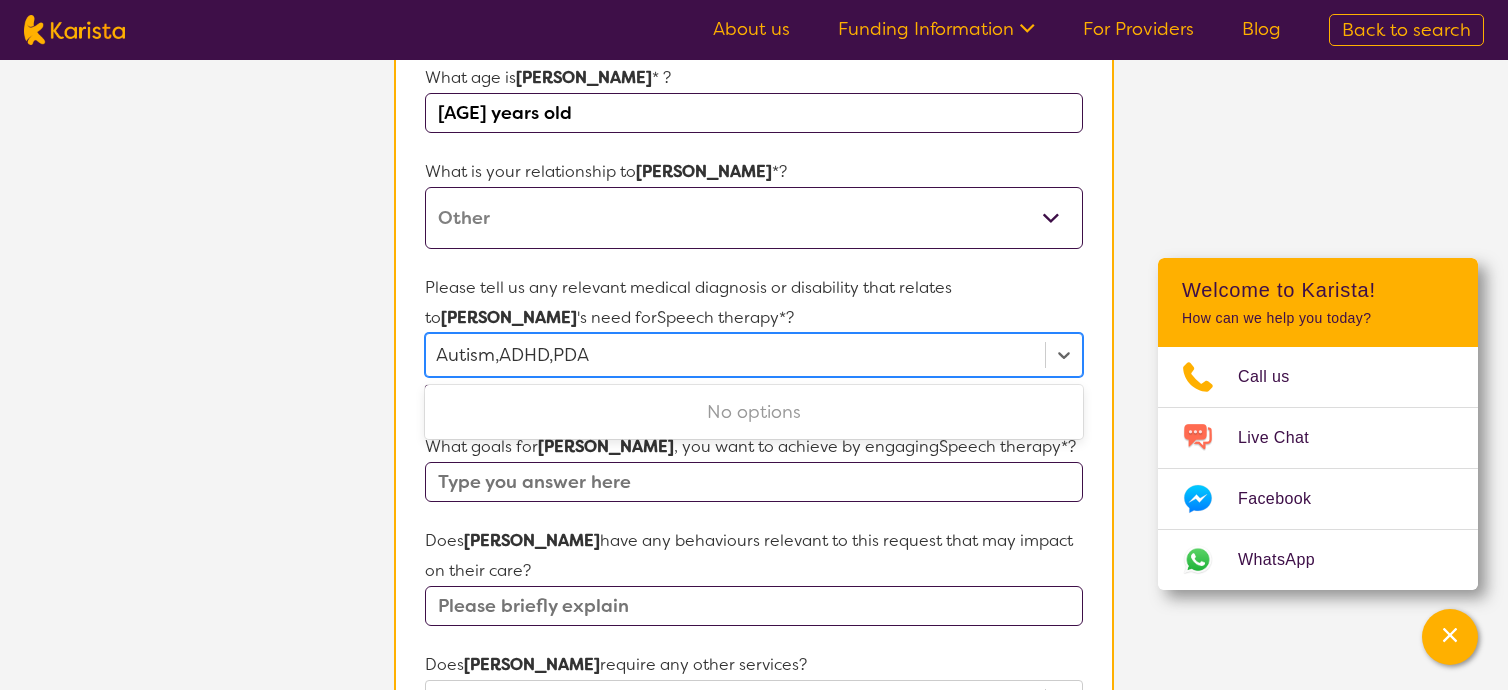 type on "Autism,ADHD,PDA" 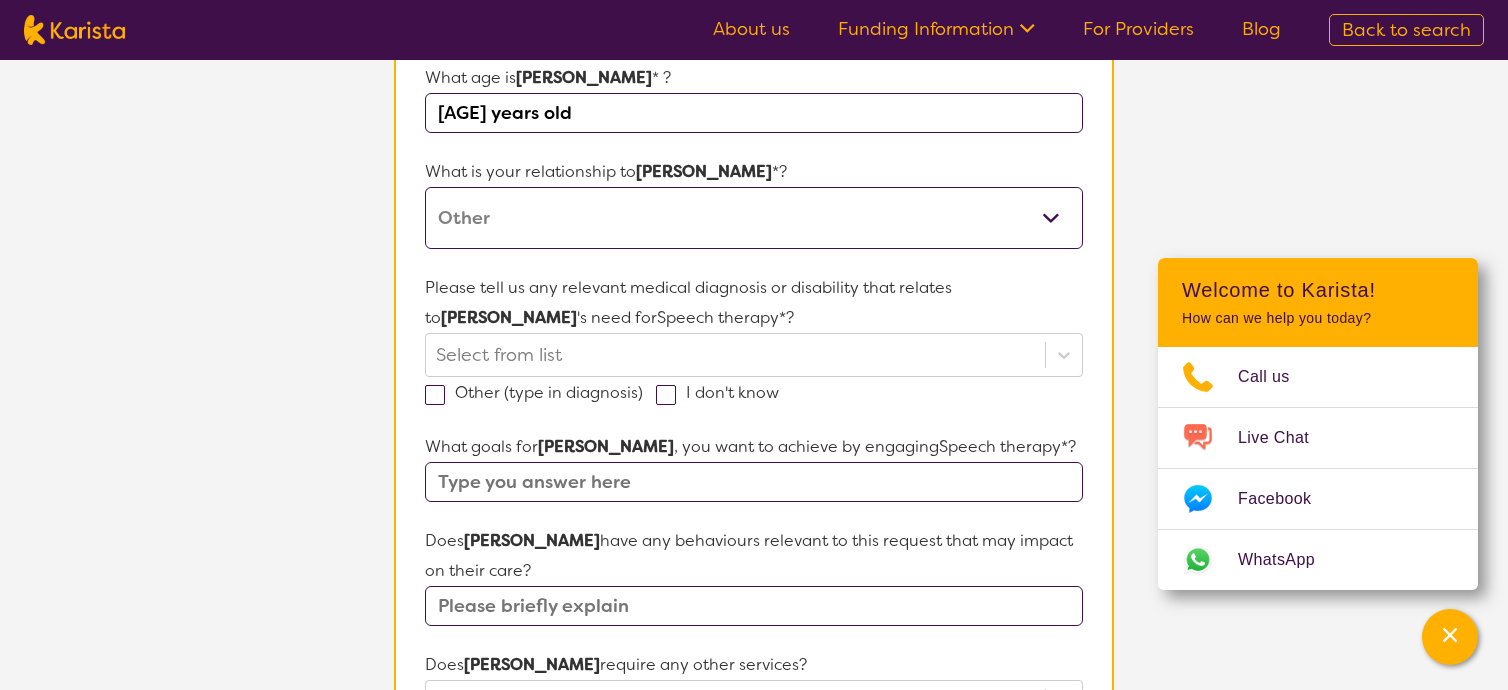 click at bounding box center [754, 482] 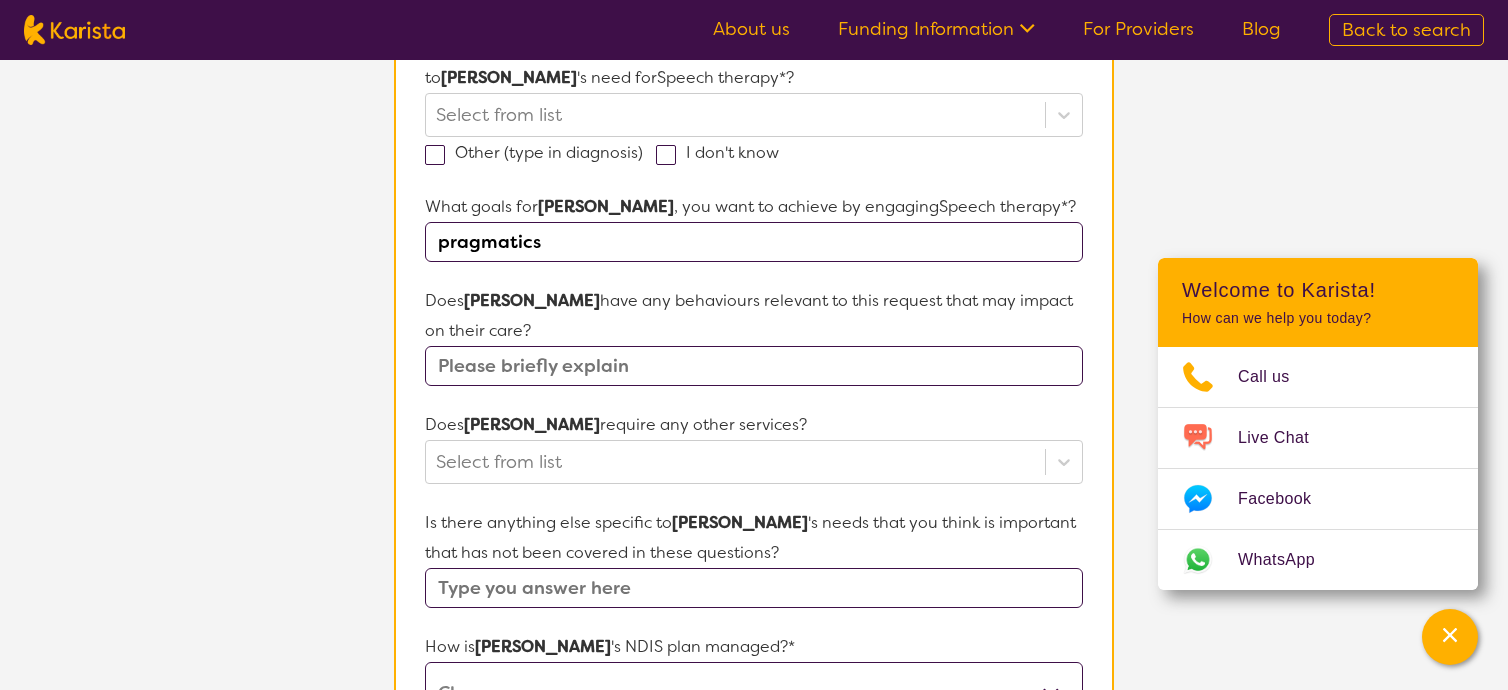scroll, scrollTop: 663, scrollLeft: 0, axis: vertical 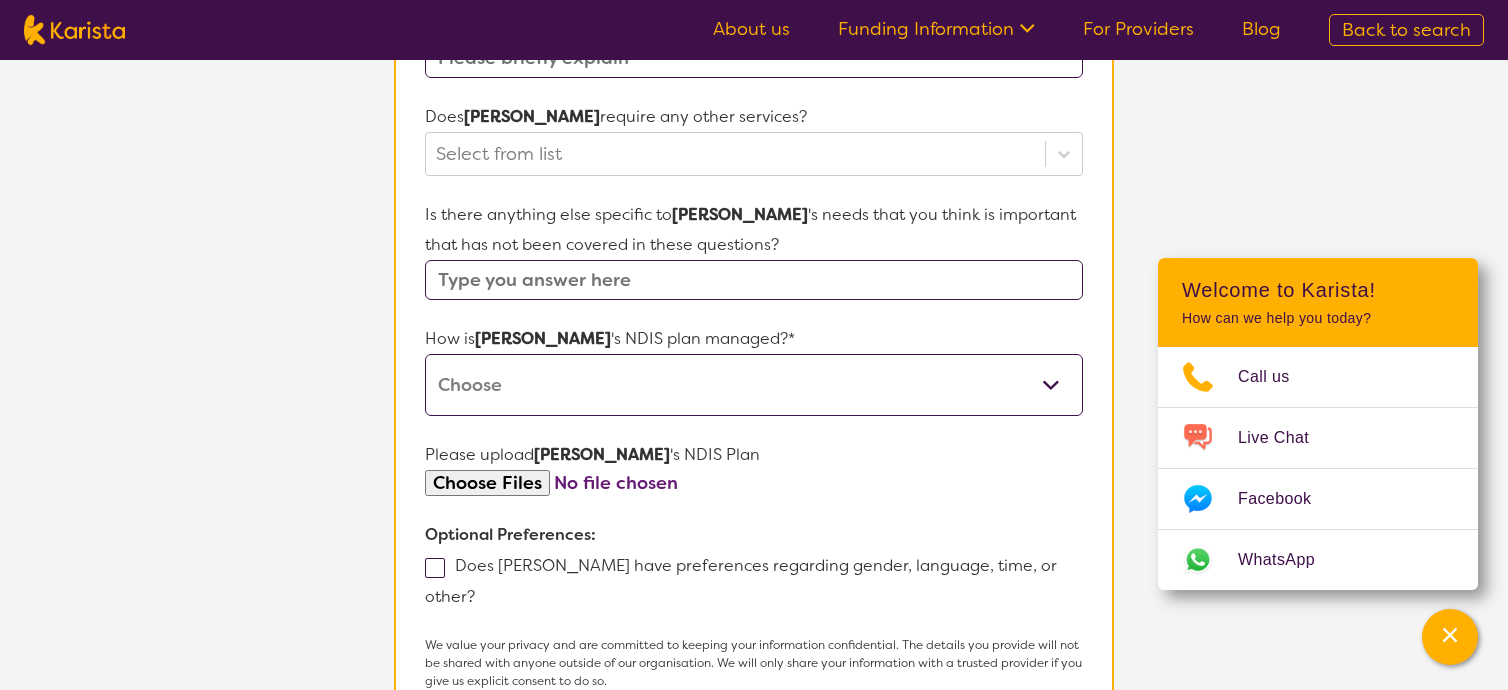 type on "pragmatics" 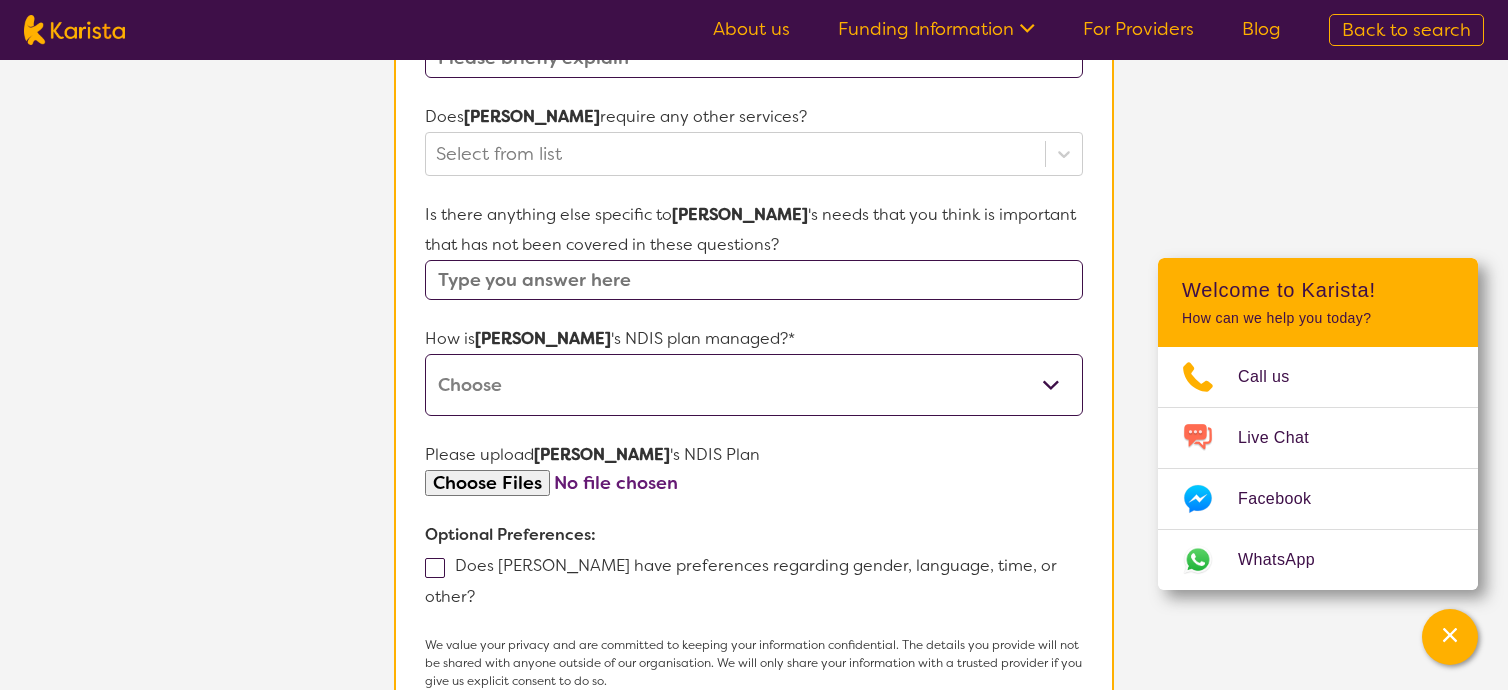 click on "Self-managed NDIS plan Managed by a registered plan management provider (not the NDIA) Agency-managed (by the NDIA) I'm not sure" at bounding box center [754, 385] 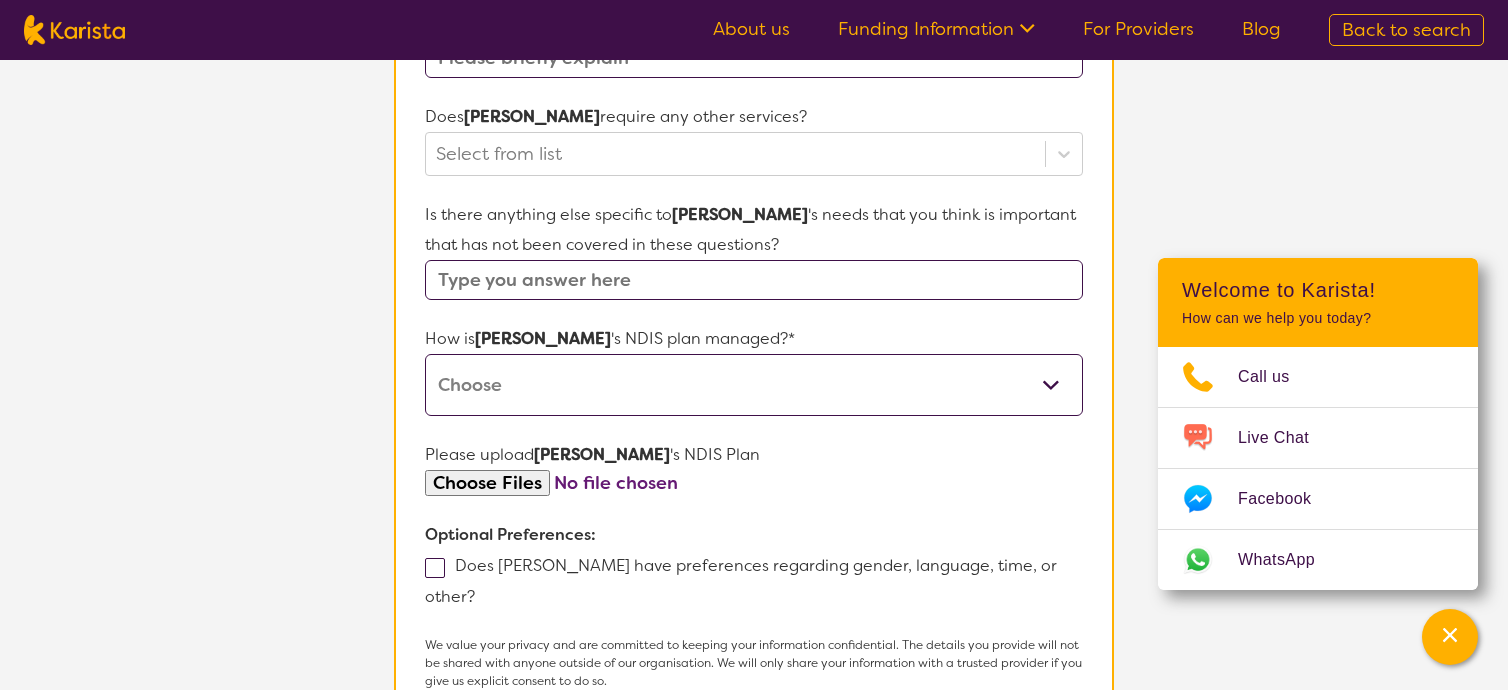 select on "Plan Managed" 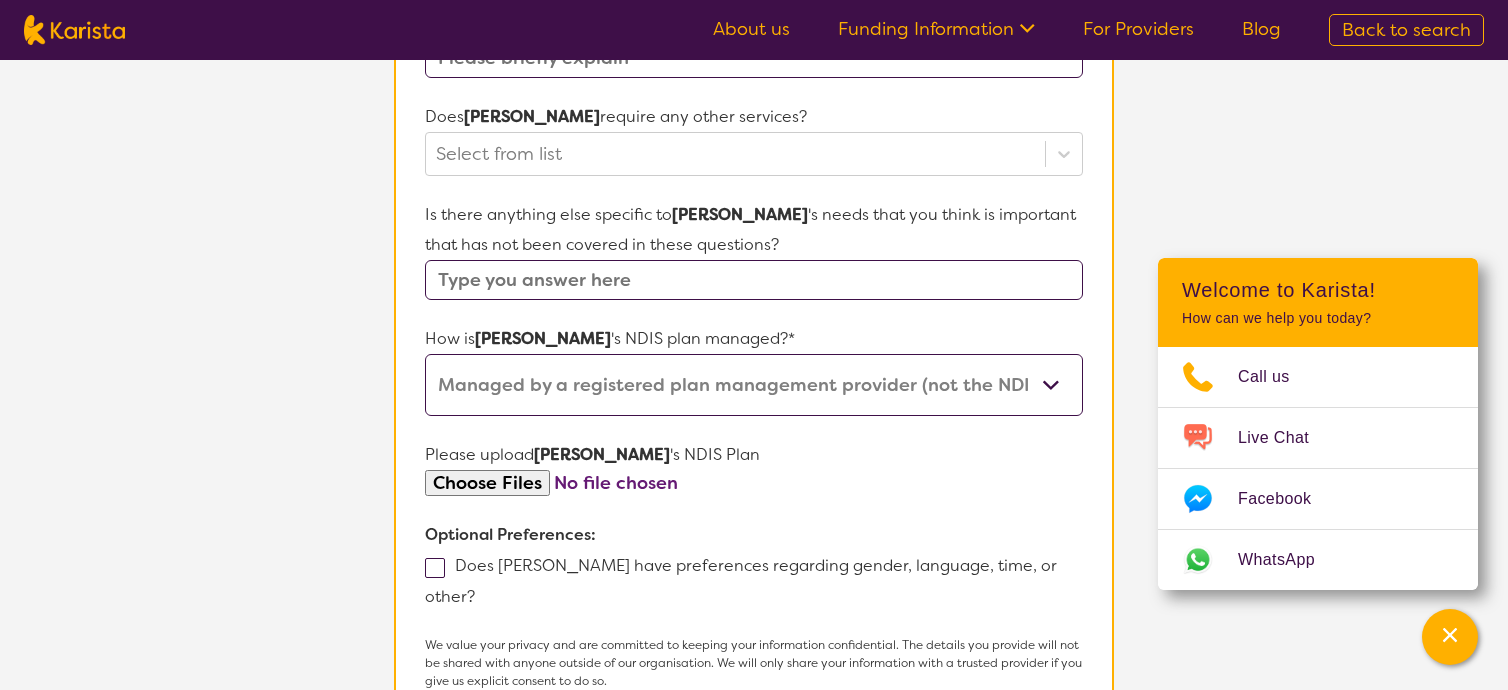 click on "Self-managed NDIS plan Managed by a registered plan management provider (not the NDIA) Agency-managed (by the NDIA) I'm not sure" at bounding box center [754, 385] 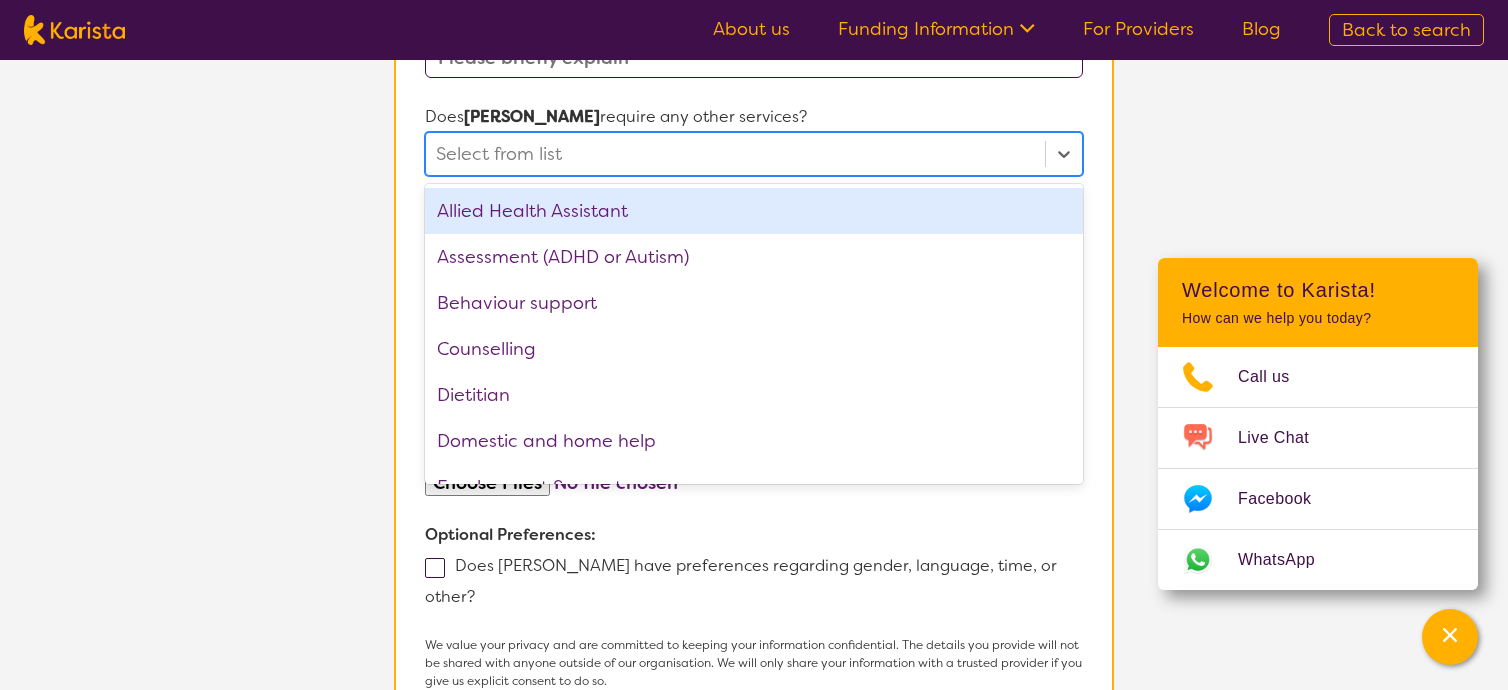 click at bounding box center [735, 154] 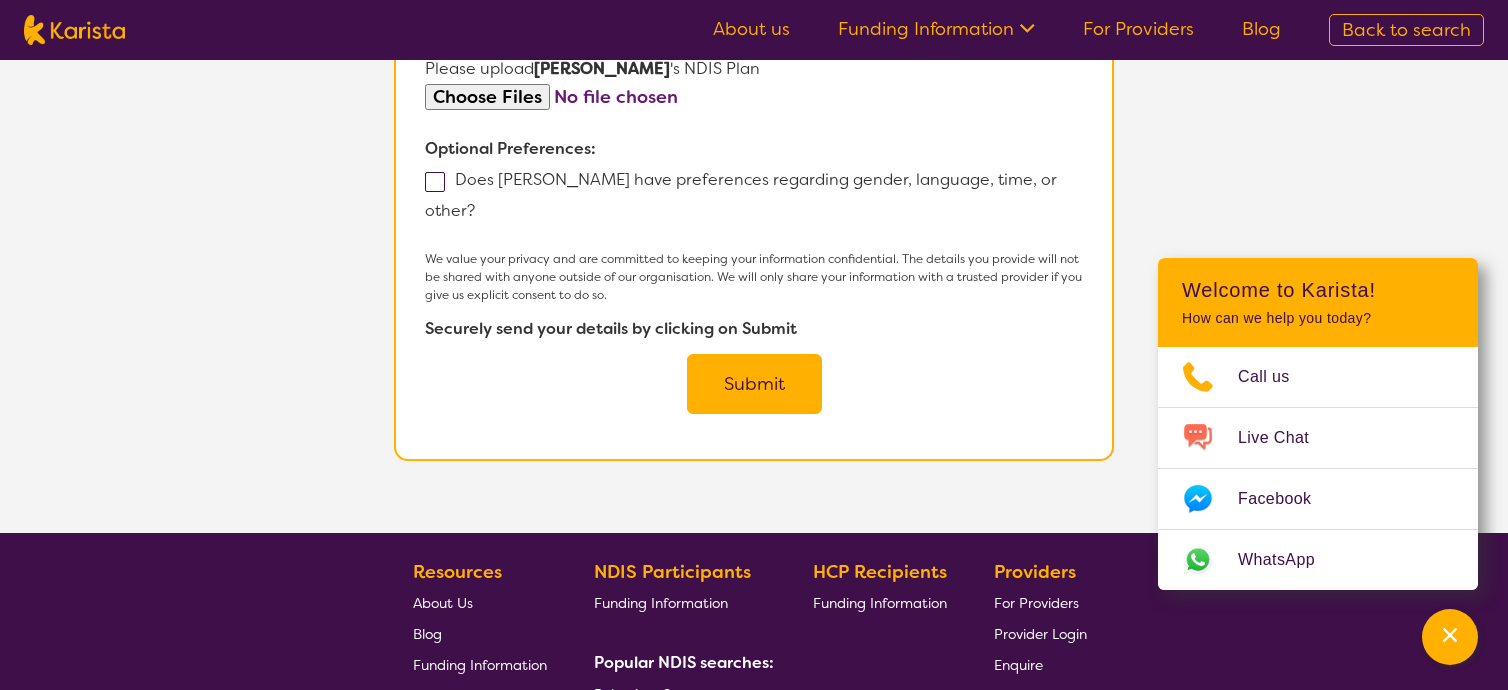 scroll, scrollTop: 1330, scrollLeft: 0, axis: vertical 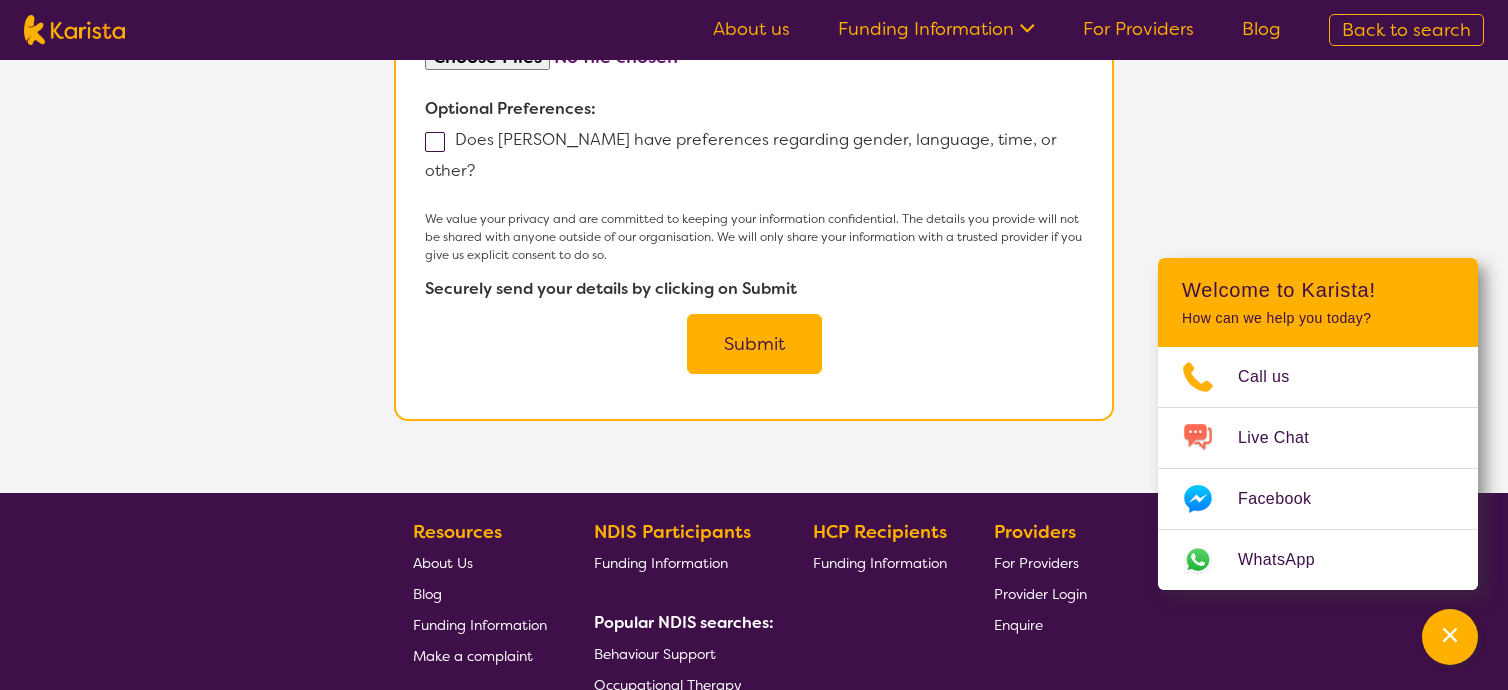 type on "OT" 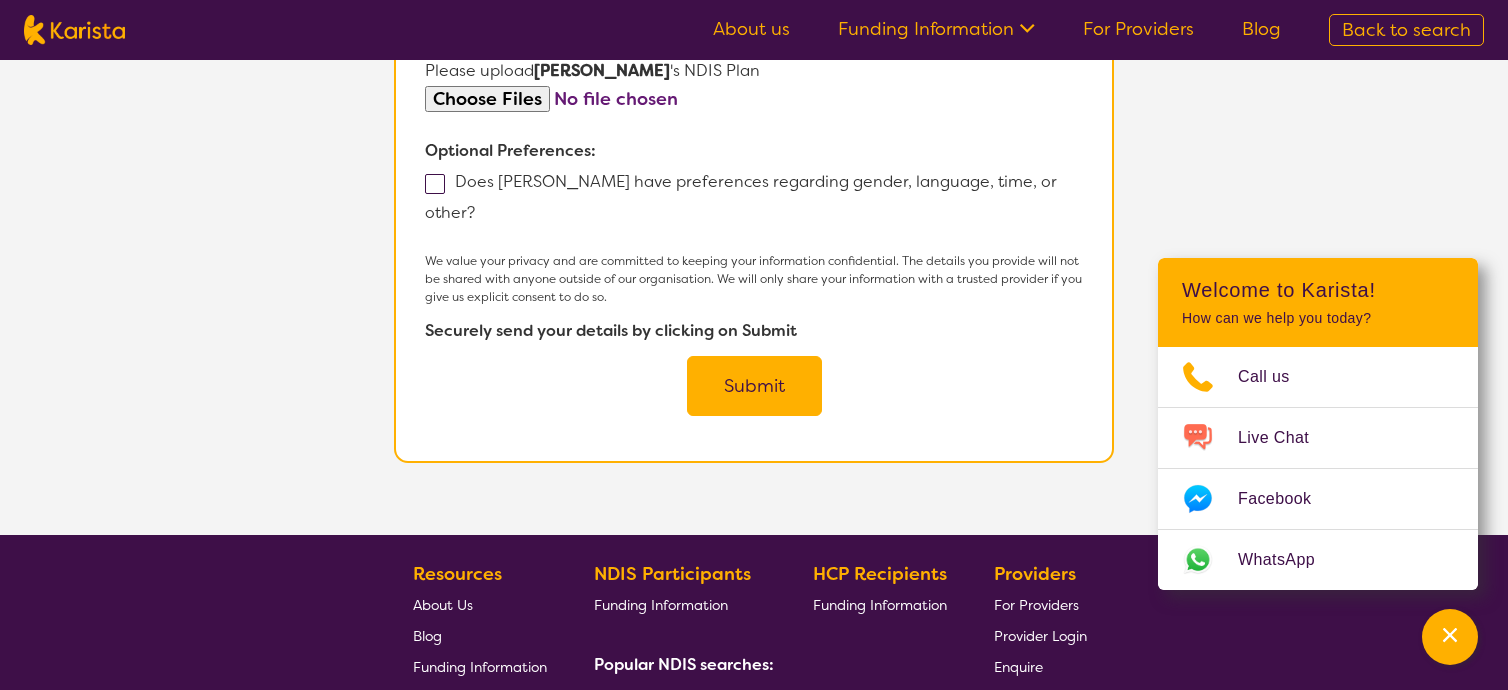 scroll, scrollTop: 364, scrollLeft: 0, axis: vertical 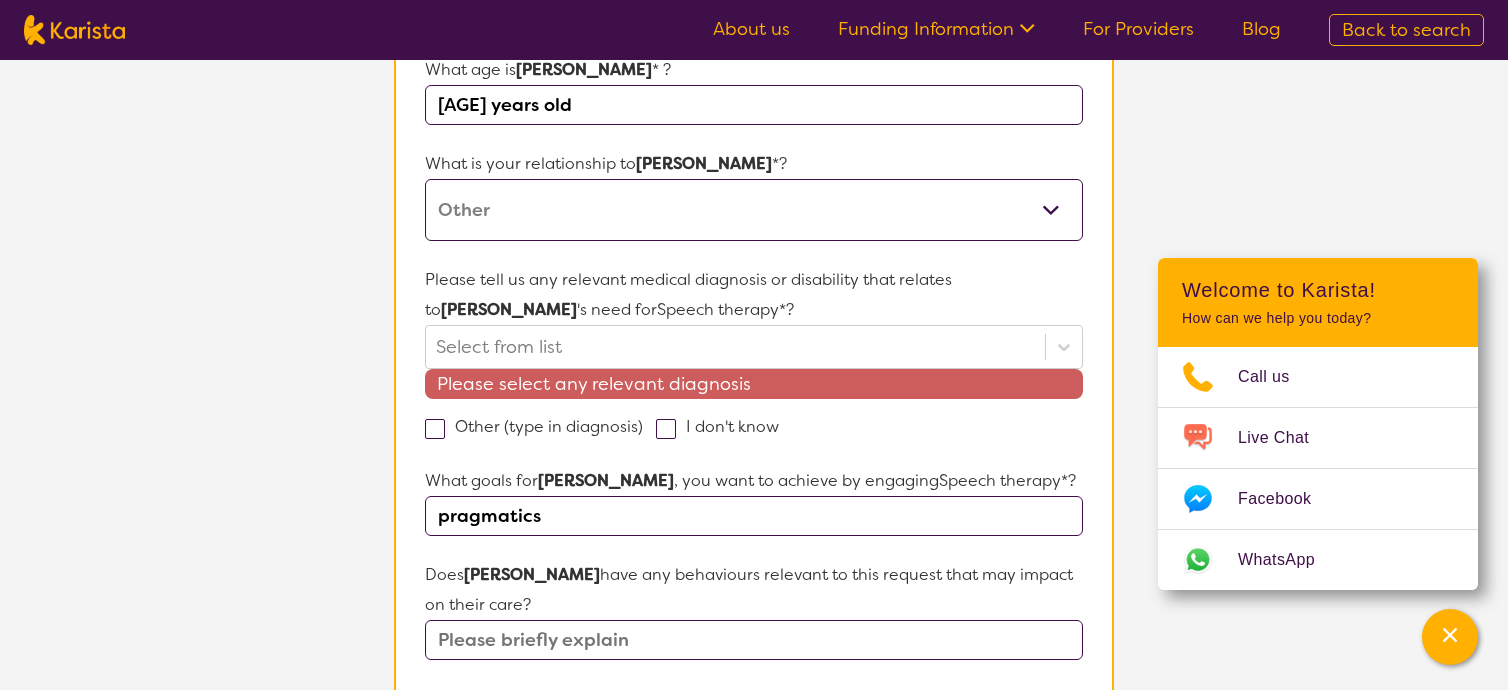 click at bounding box center [666, 429] 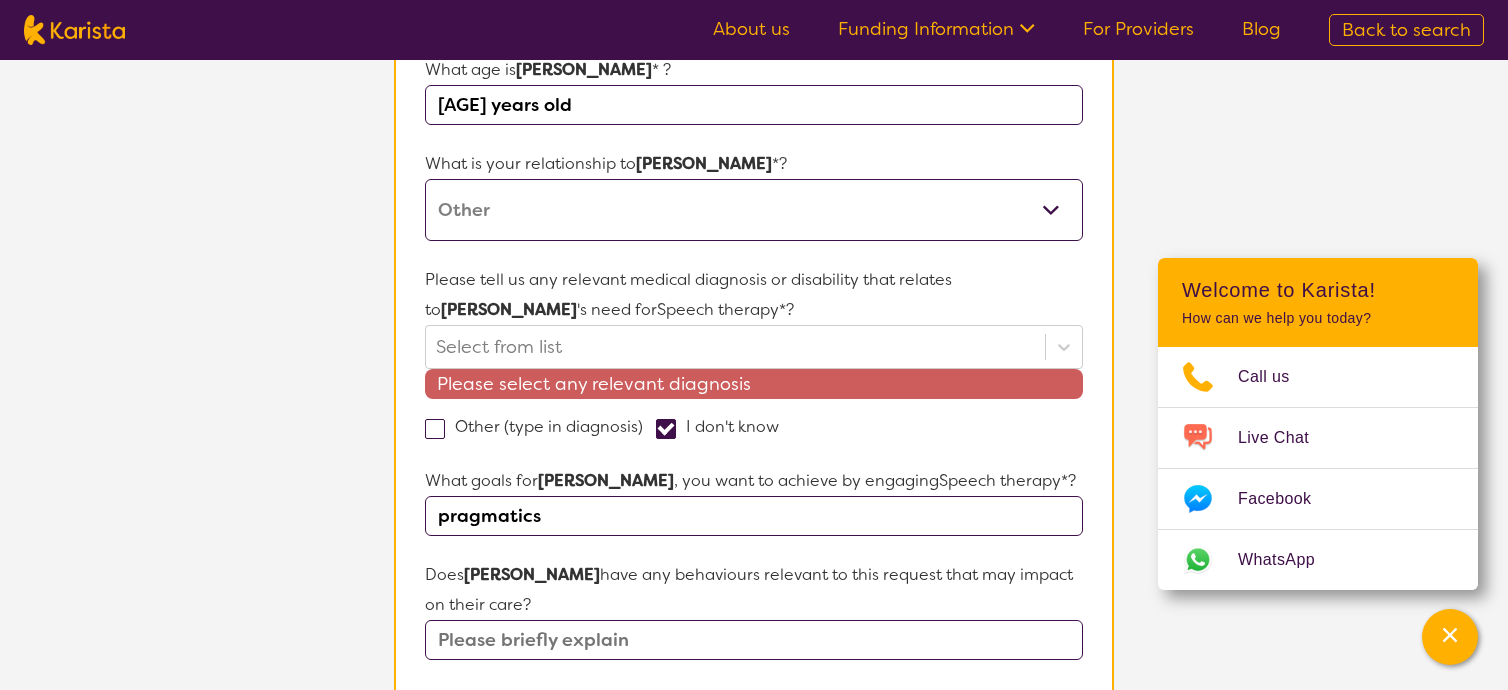 checkbox on "true" 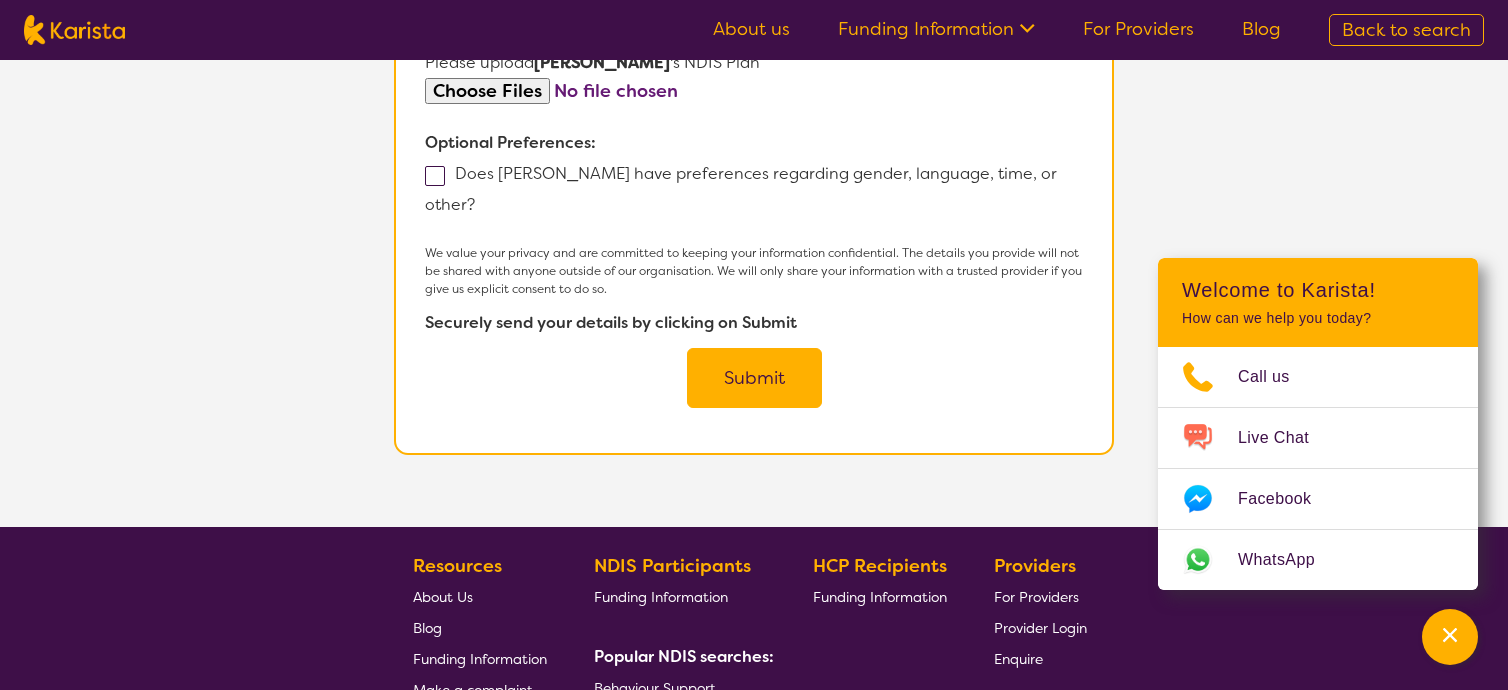 scroll, scrollTop: 1376, scrollLeft: 0, axis: vertical 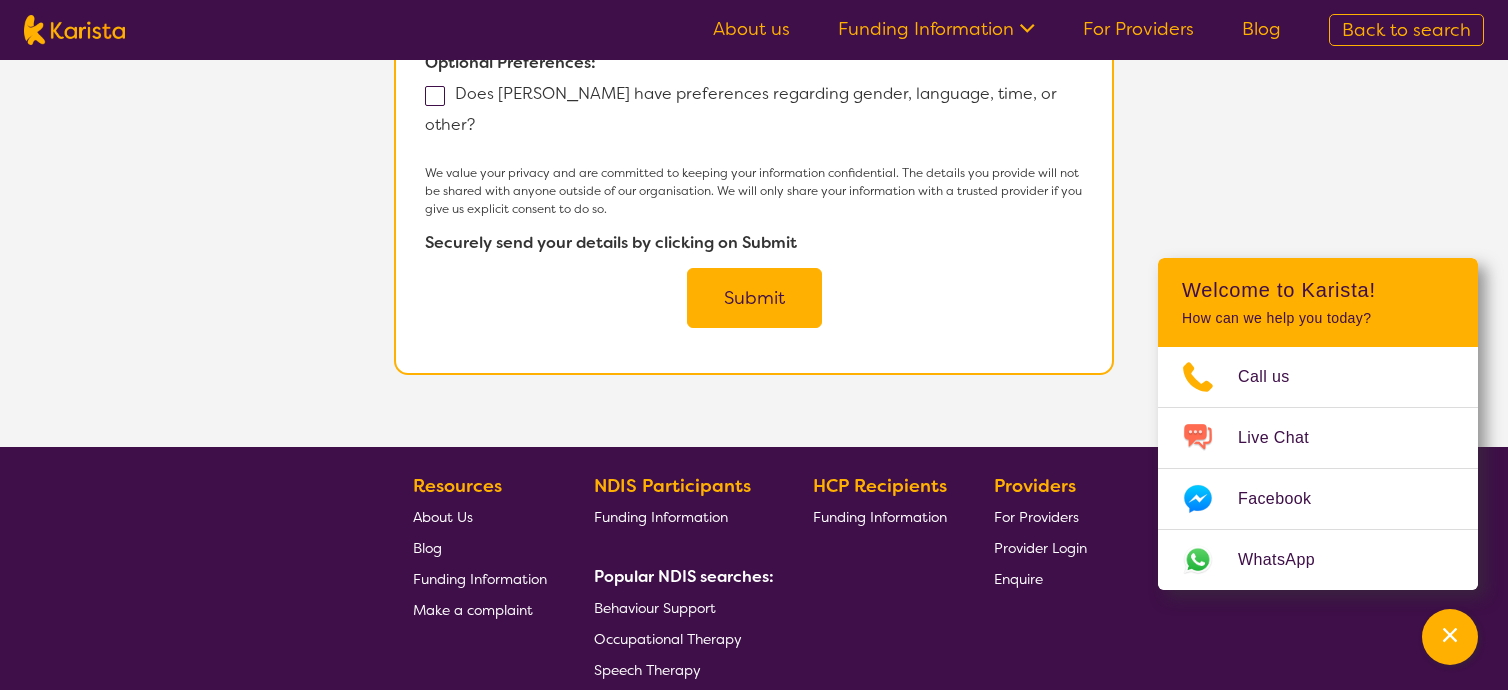 click on "Submit" at bounding box center [754, 298] 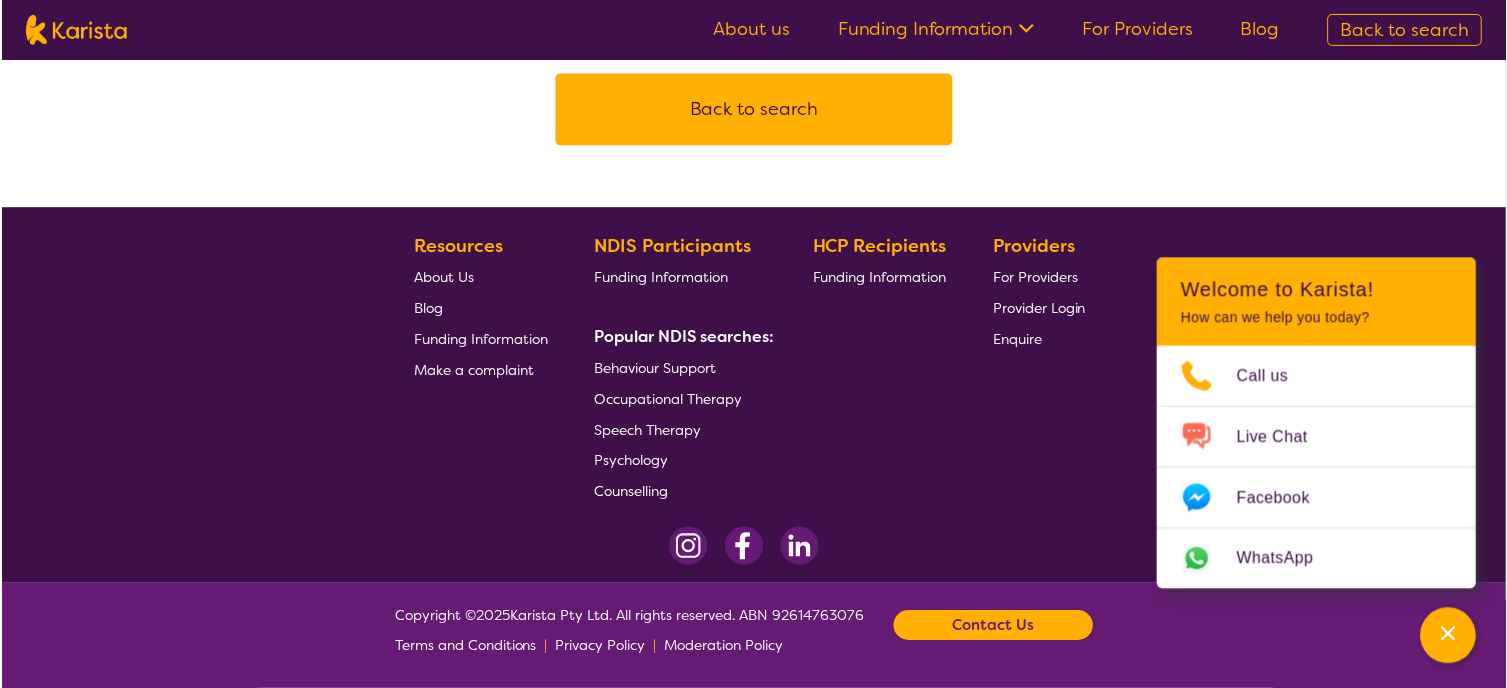 scroll, scrollTop: 0, scrollLeft: 0, axis: both 